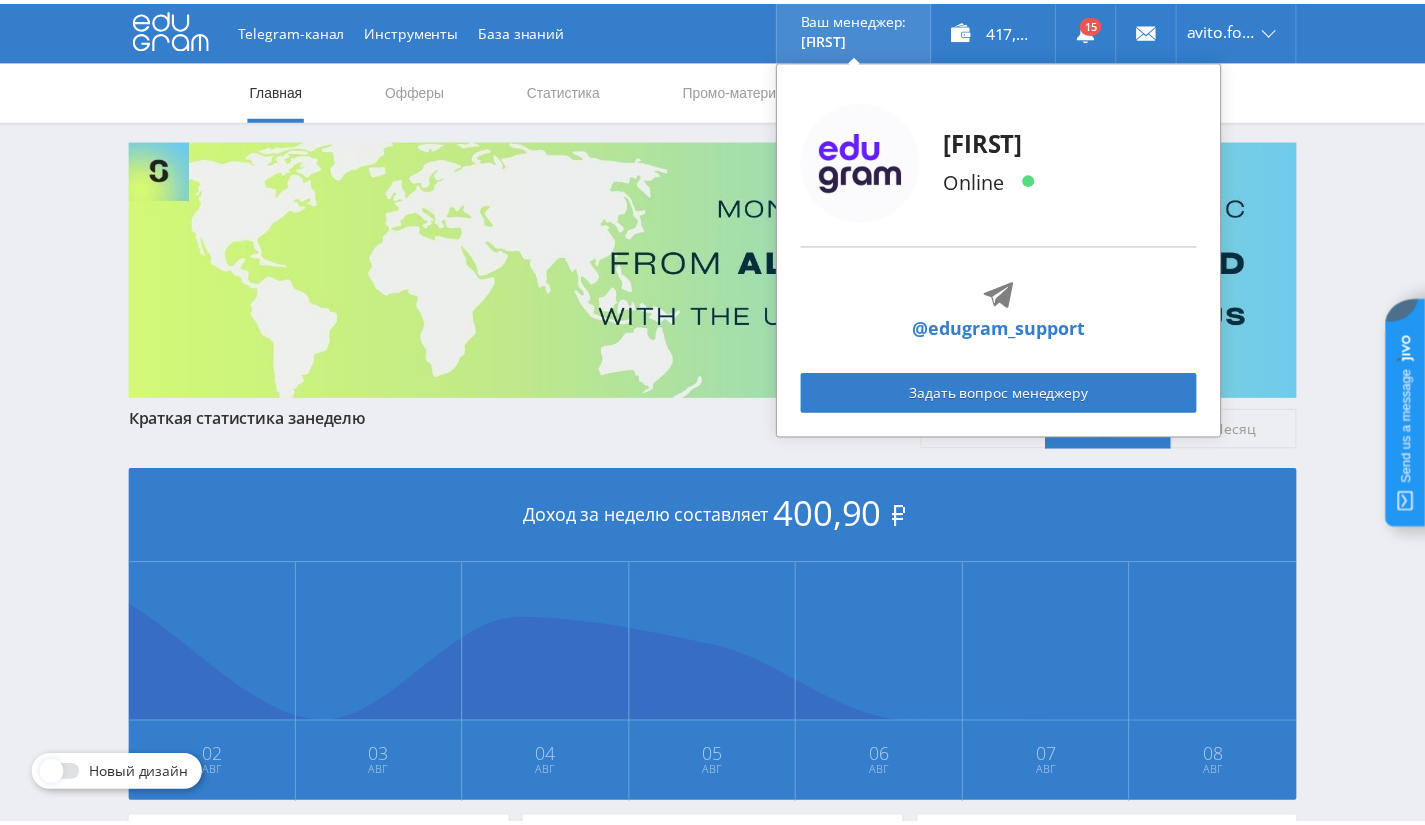 scroll, scrollTop: 0, scrollLeft: 0, axis: both 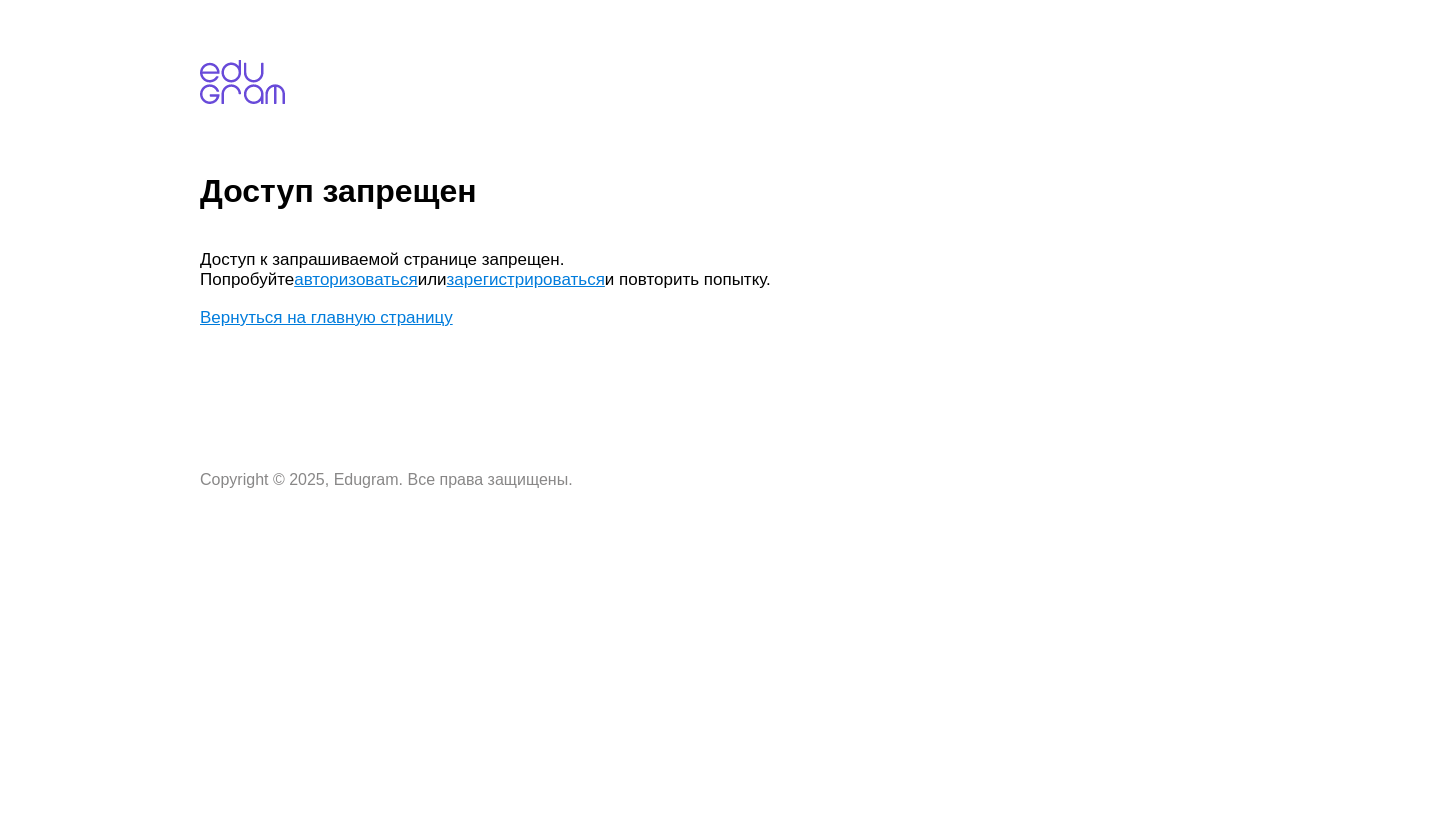 click on "авторизоваться" at bounding box center [355, 279] 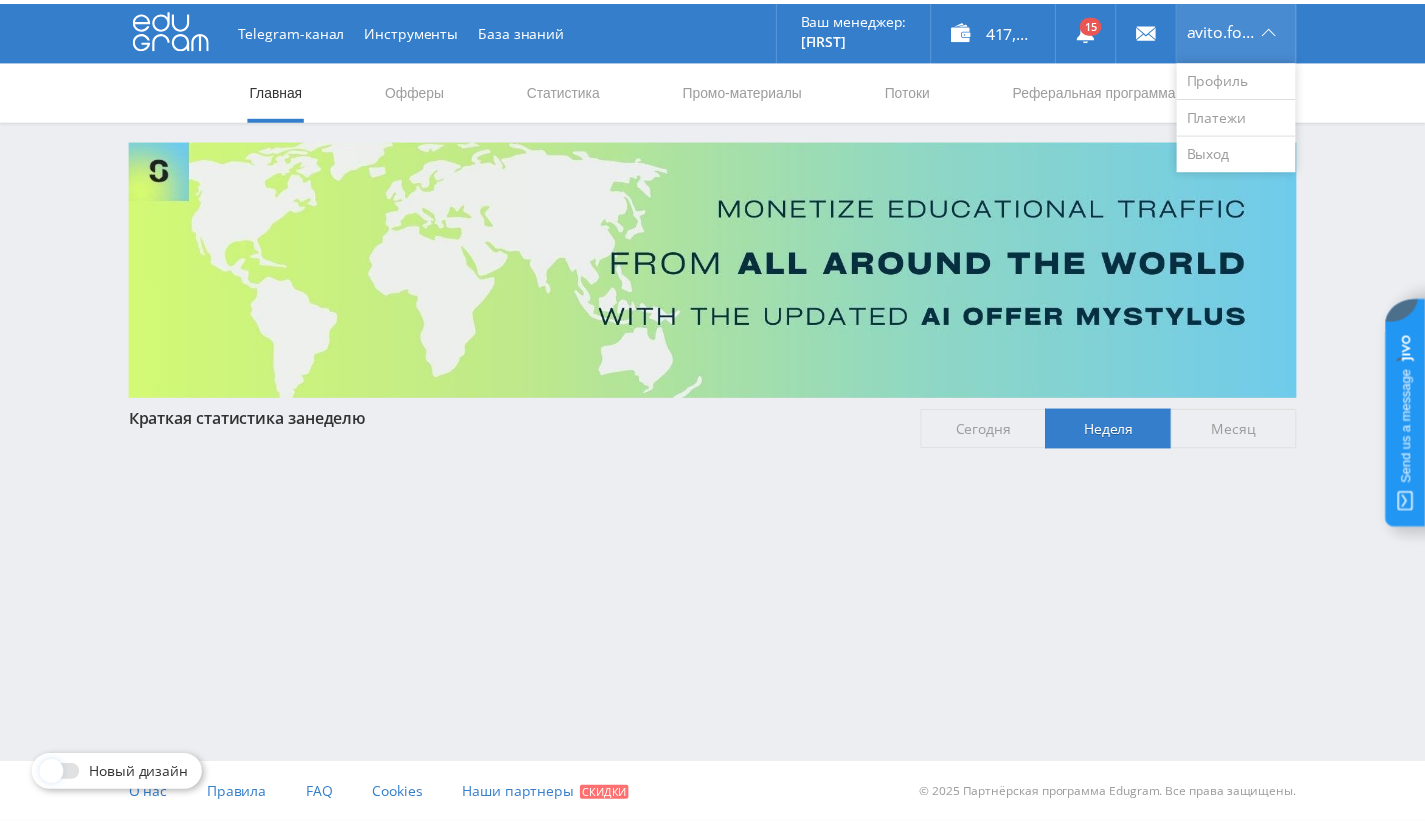 scroll, scrollTop: 0, scrollLeft: 0, axis: both 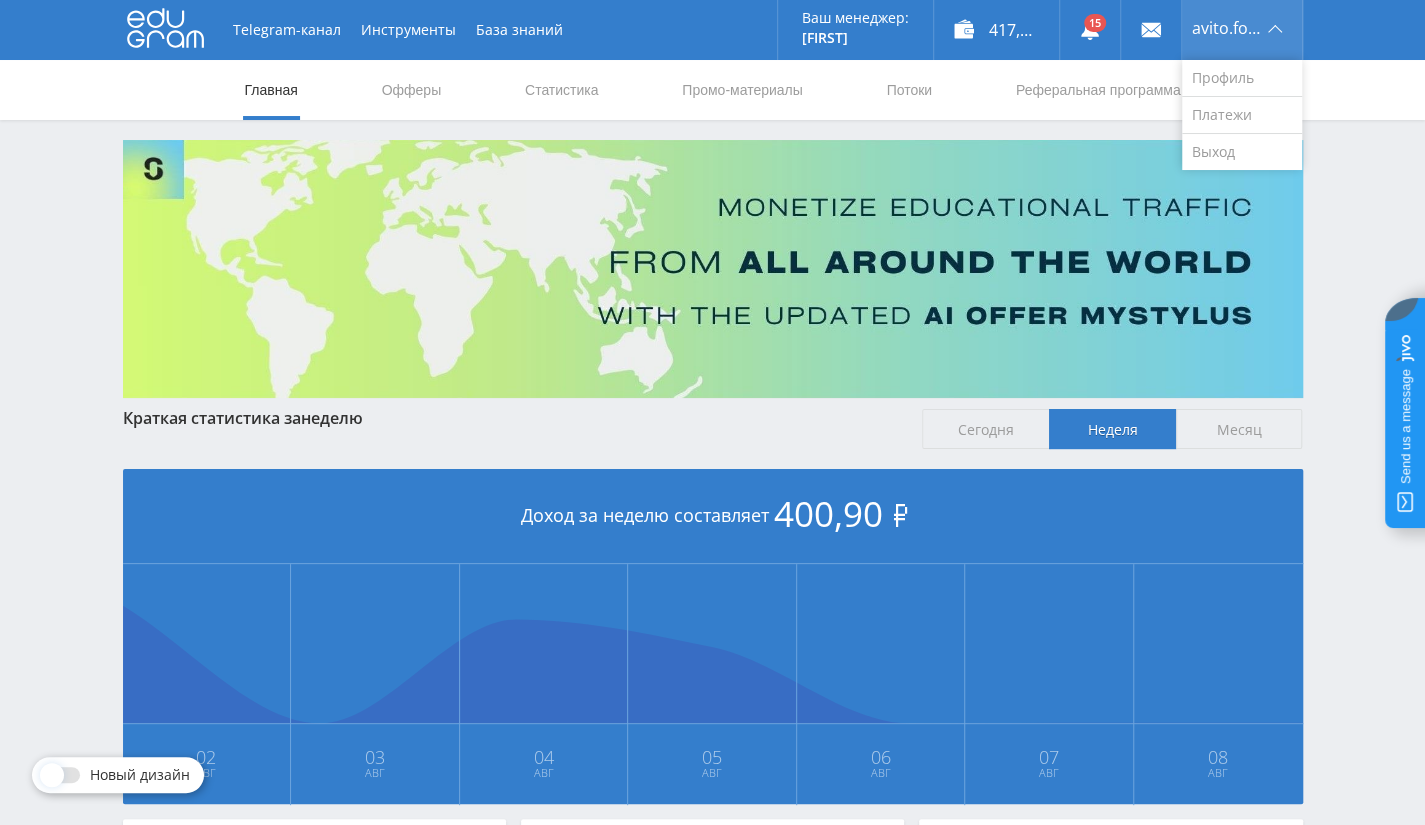 click on "avito.formulatraffica26" at bounding box center [1242, 30] 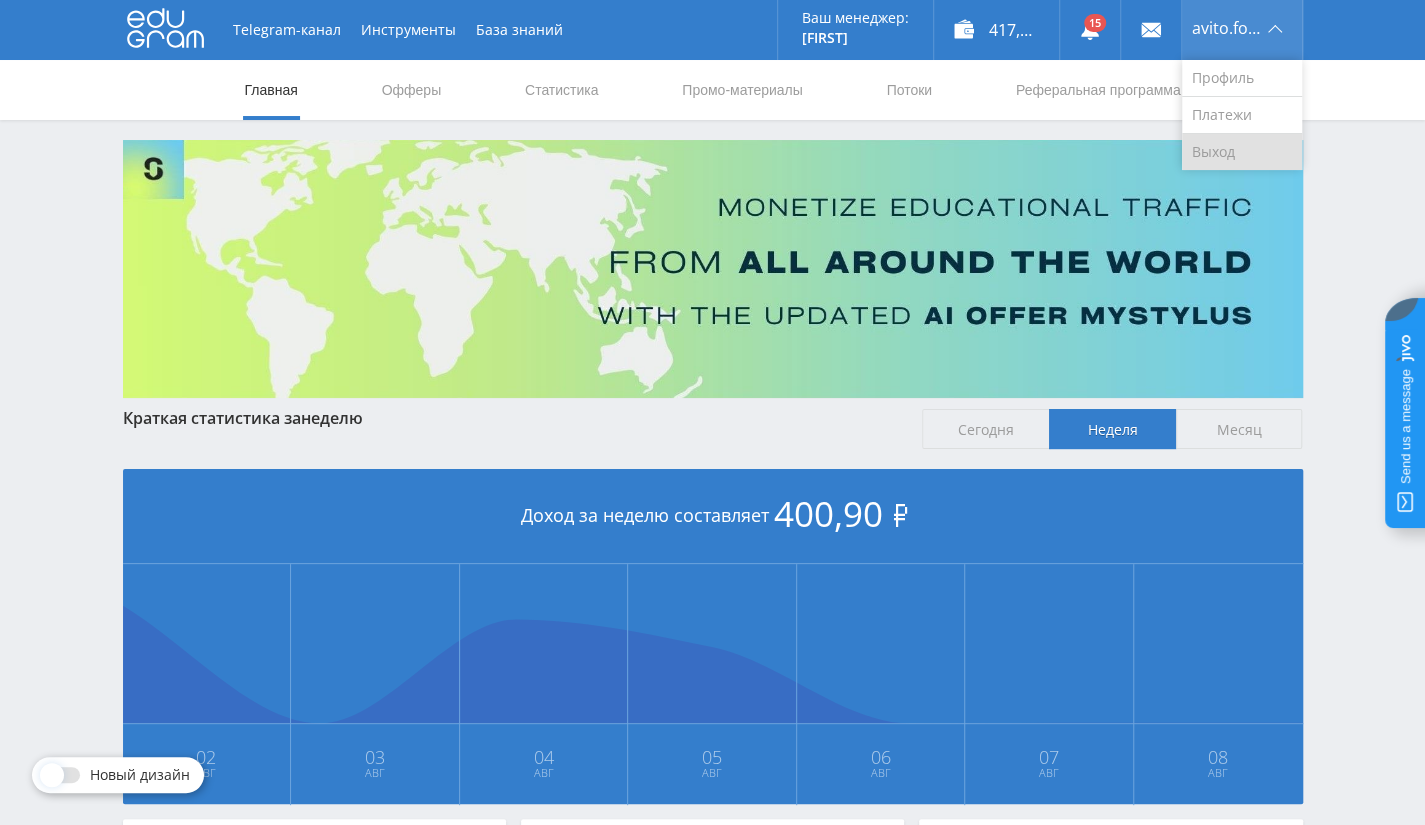 click on "Выход" at bounding box center [1242, 152] 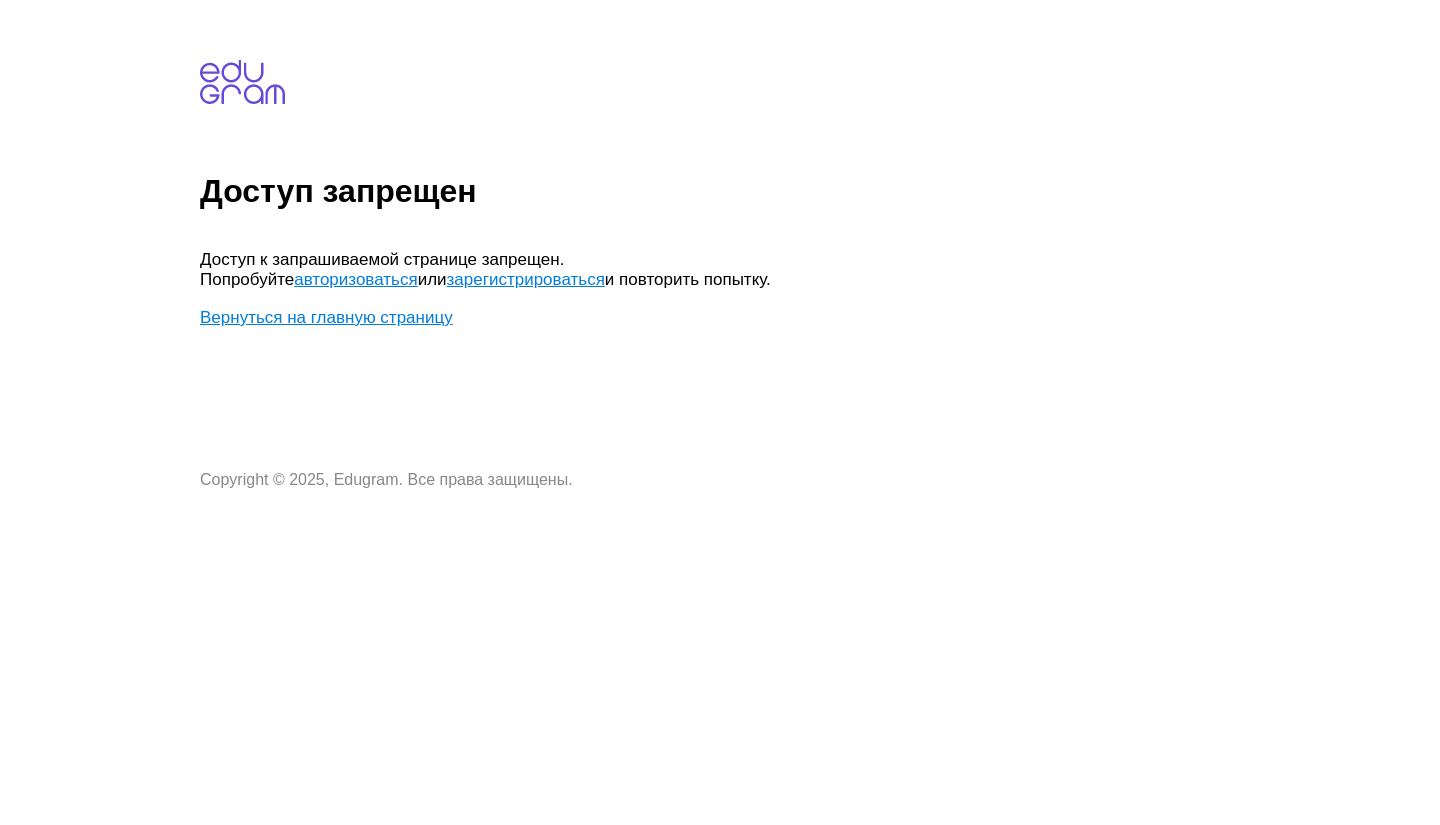 scroll, scrollTop: 0, scrollLeft: 0, axis: both 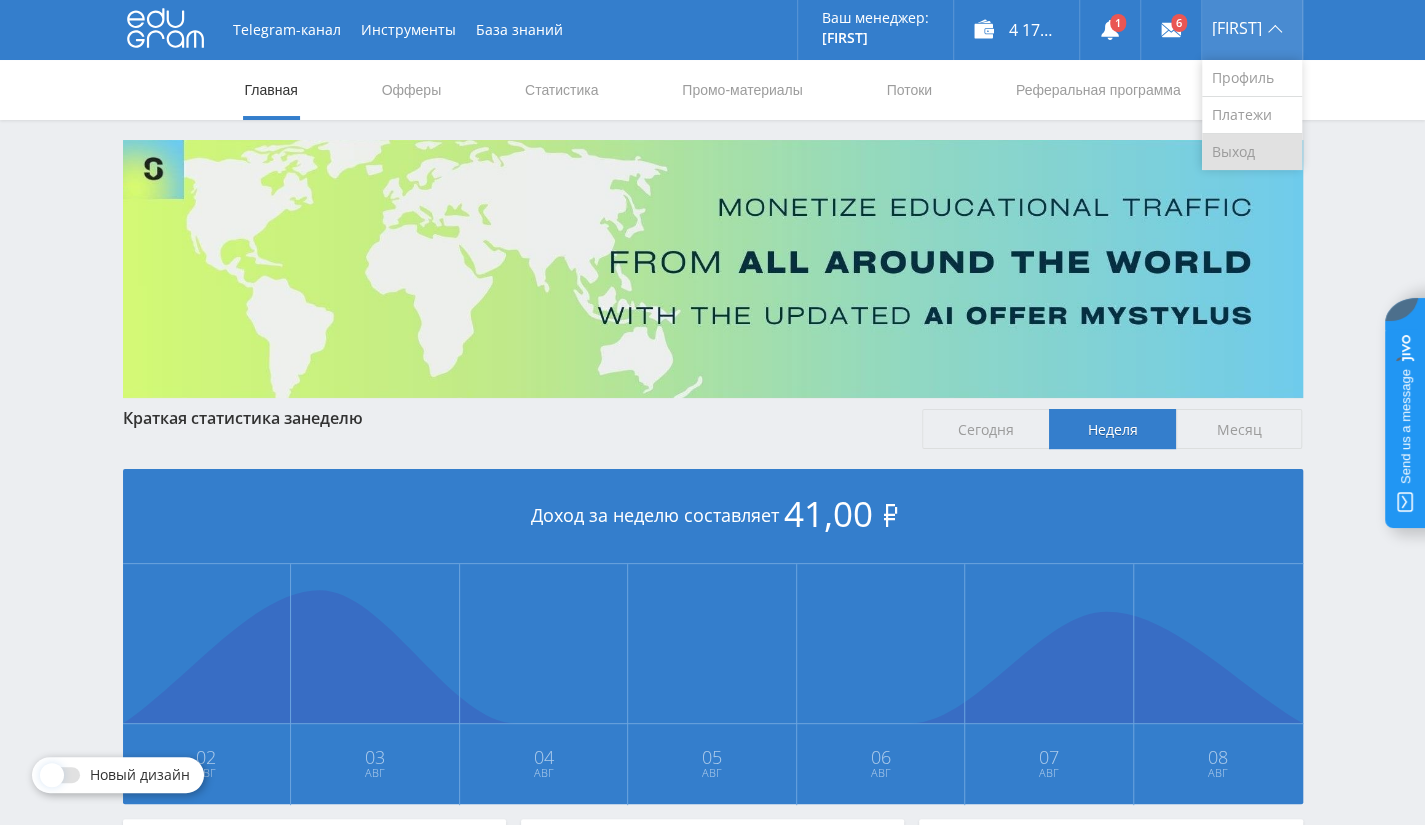 click on "Выход" at bounding box center (1252, 152) 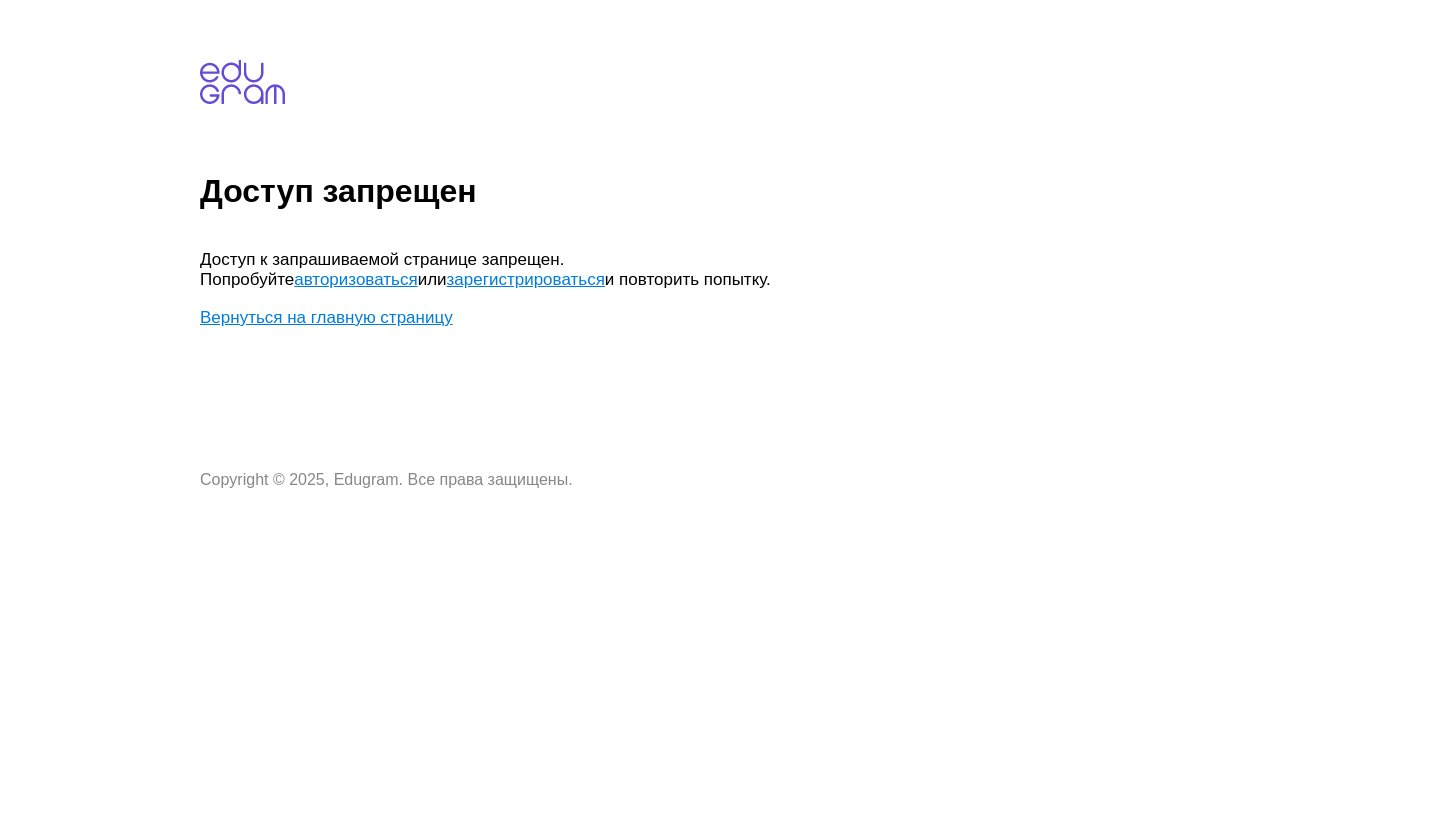 scroll, scrollTop: 0, scrollLeft: 0, axis: both 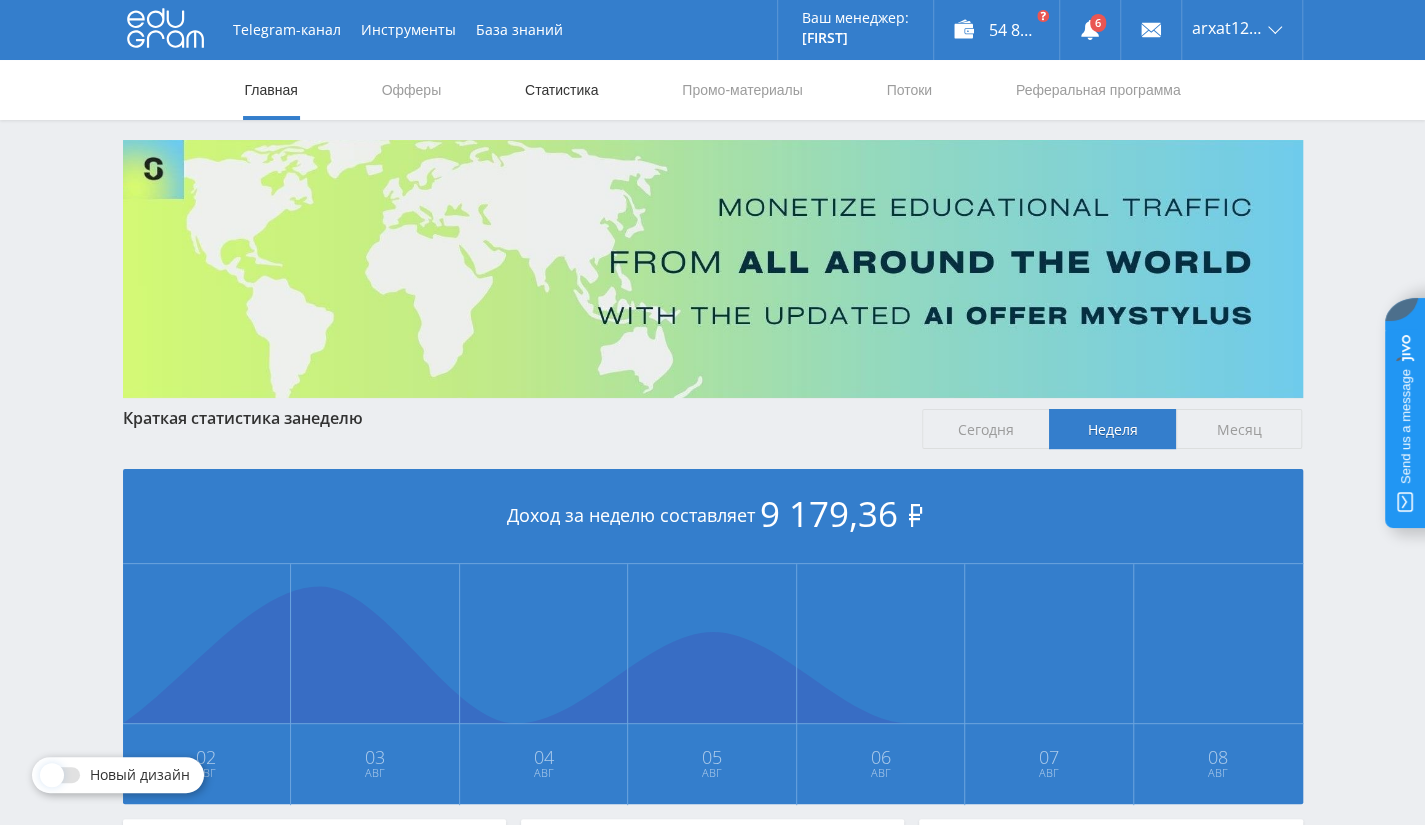 click on "Статистика" at bounding box center (562, 90) 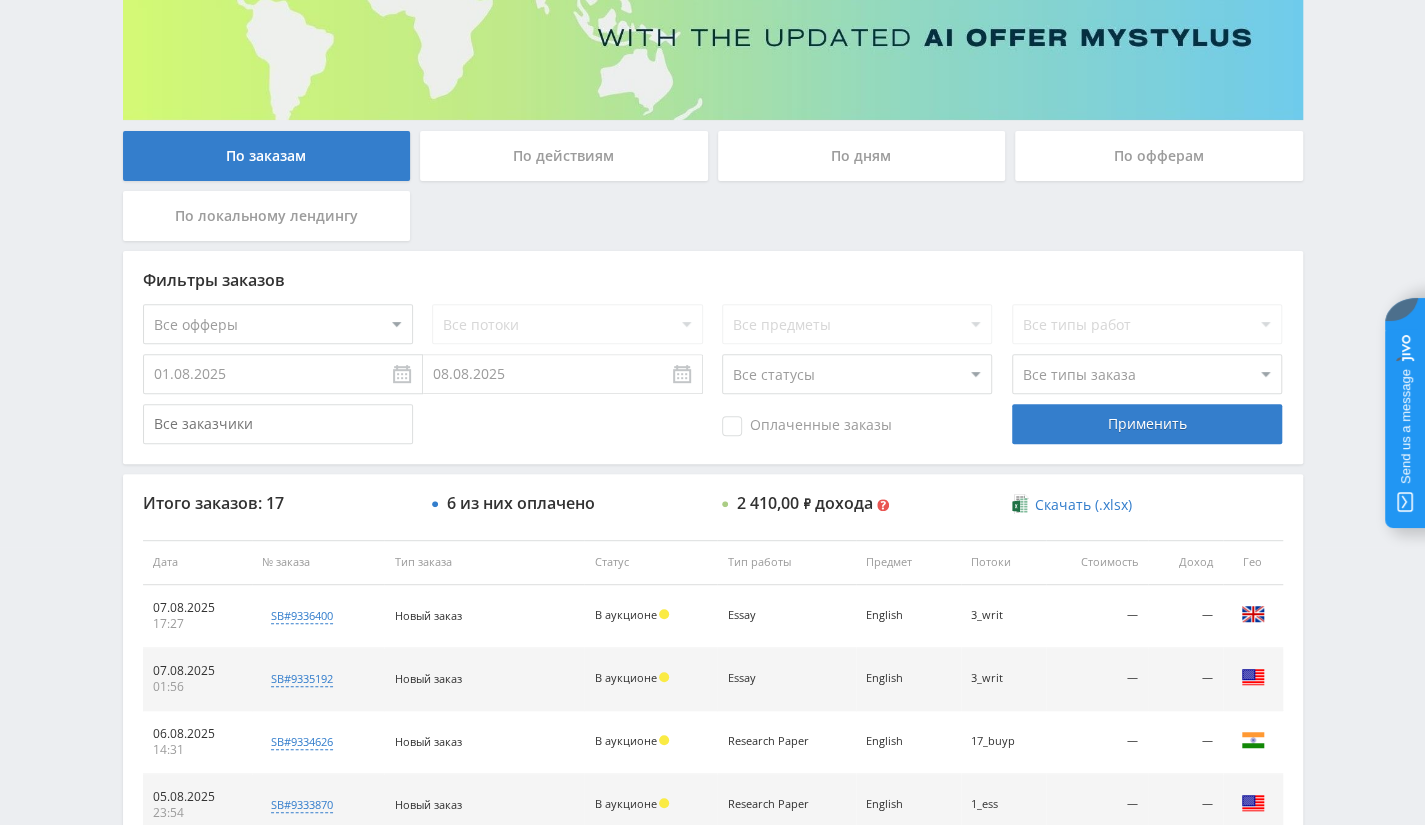 scroll, scrollTop: 300, scrollLeft: 0, axis: vertical 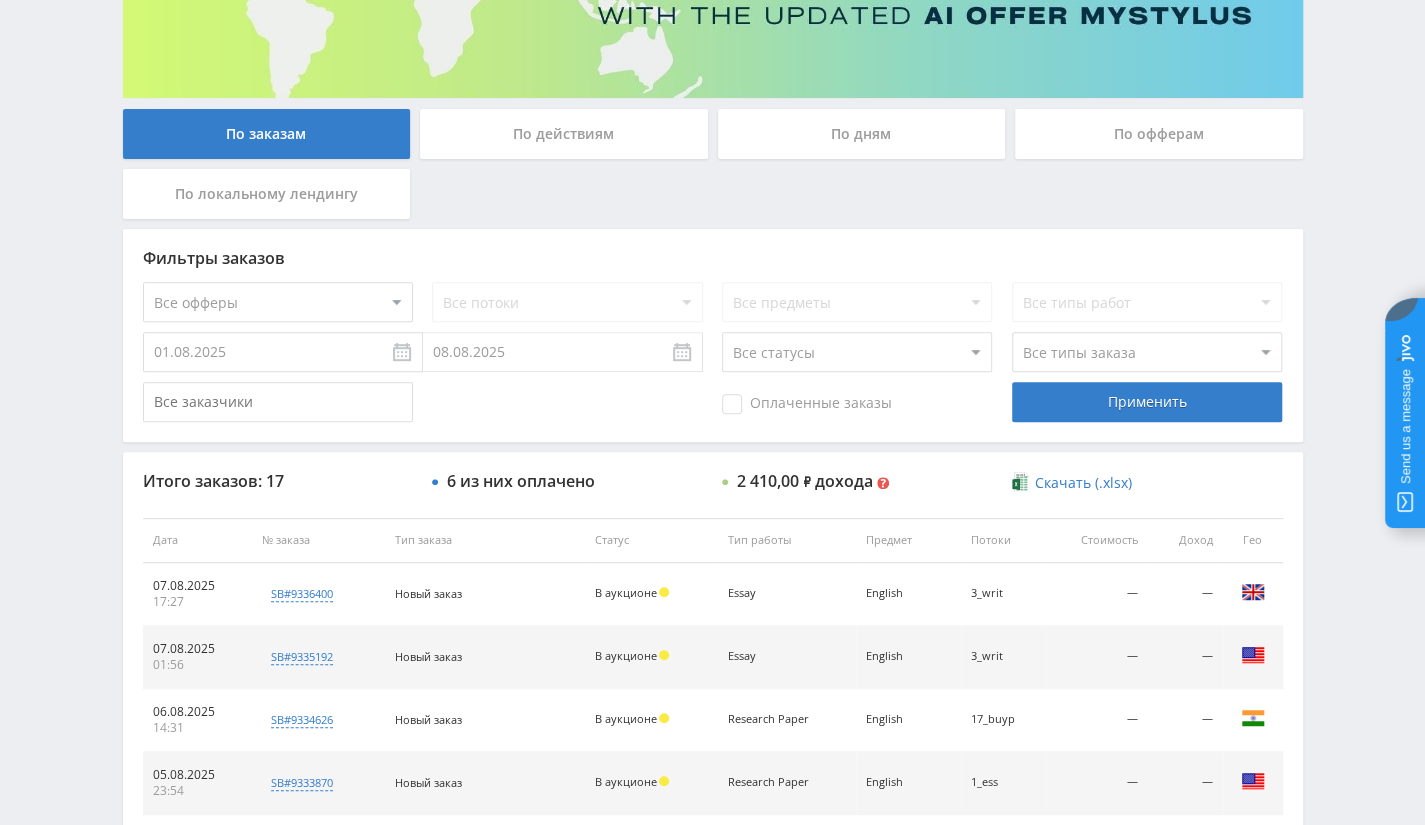 click on "По офферам" at bounding box center (1159, 134) 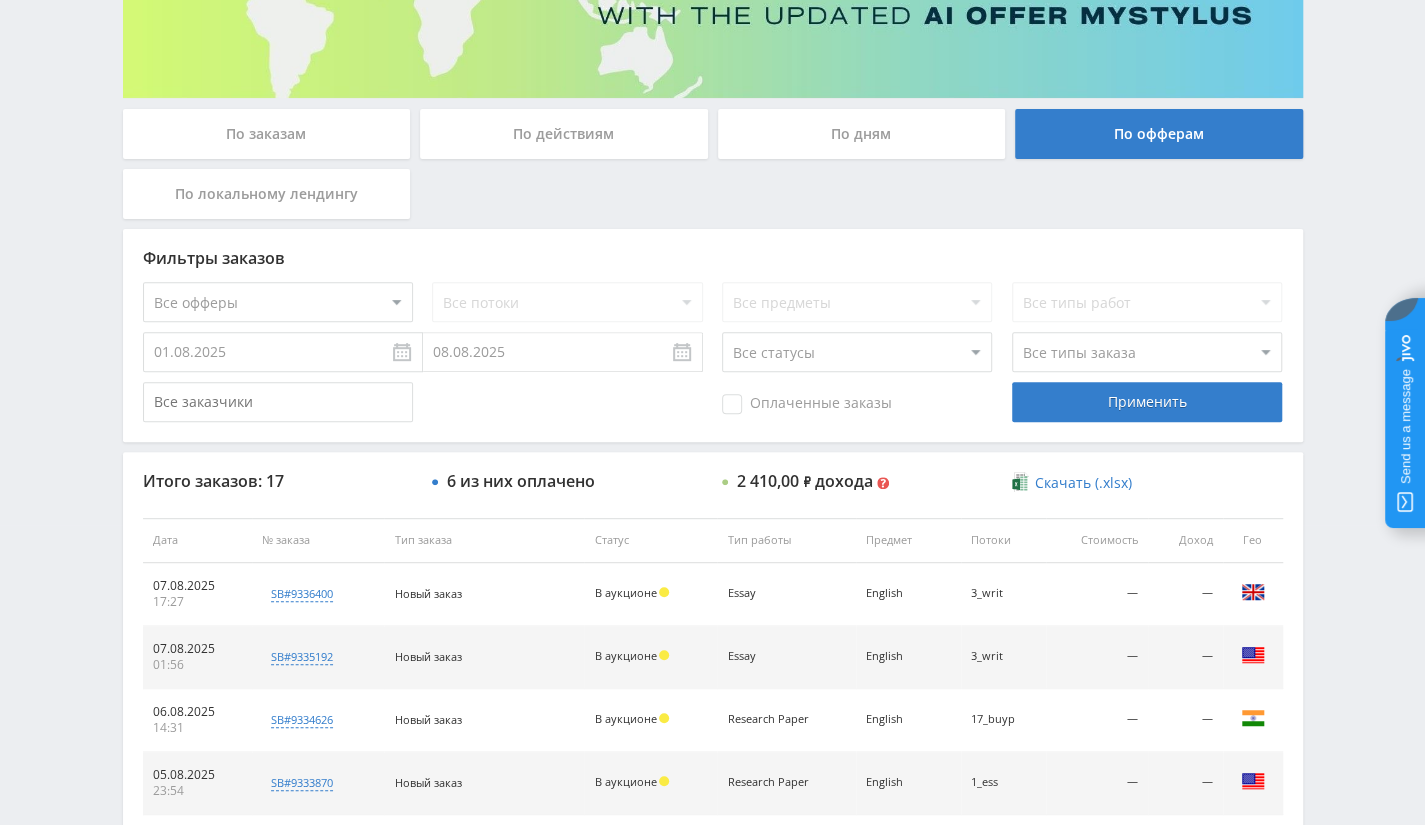 scroll, scrollTop: 0, scrollLeft: 0, axis: both 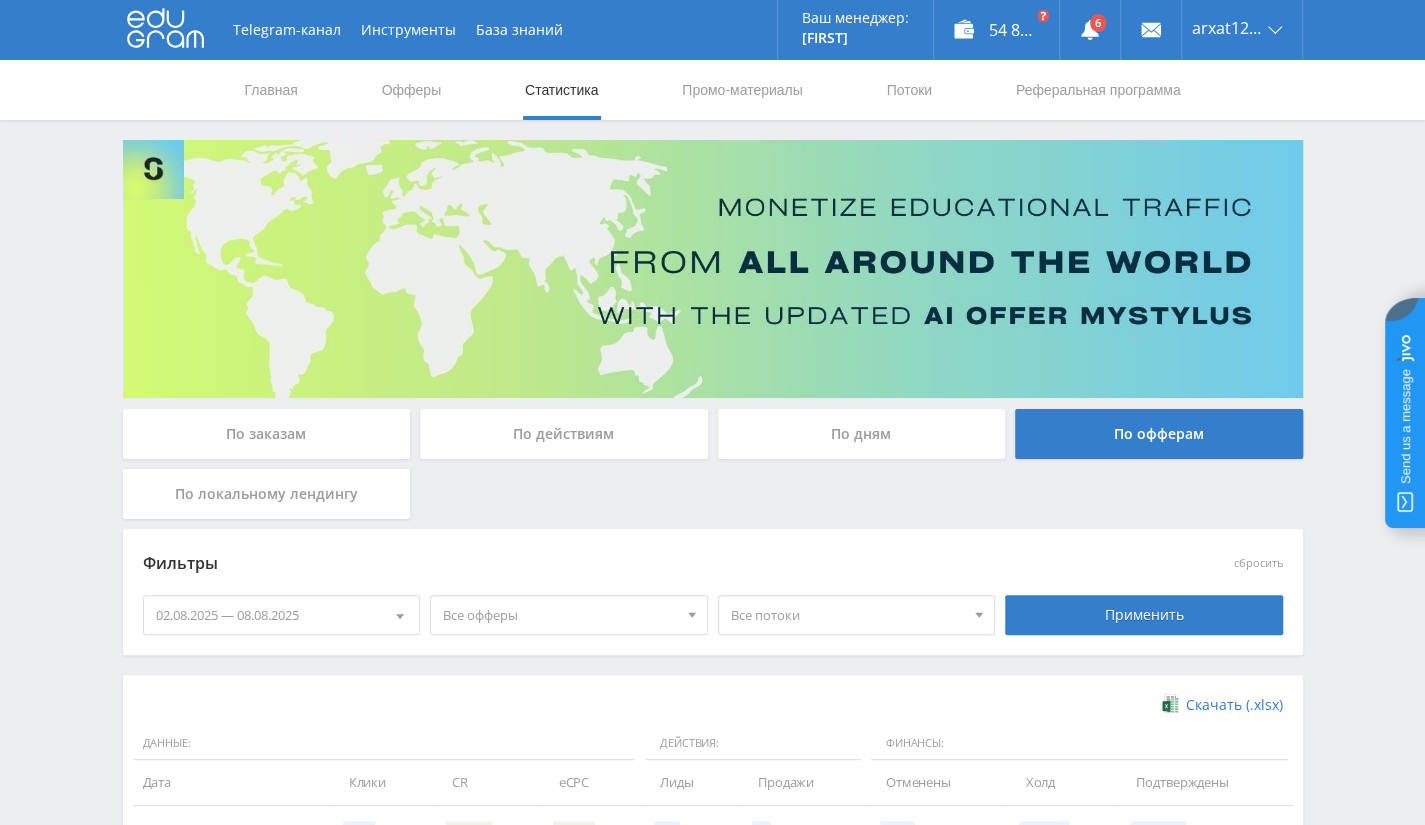 click on "Все потоки" at bounding box center [848, 615] 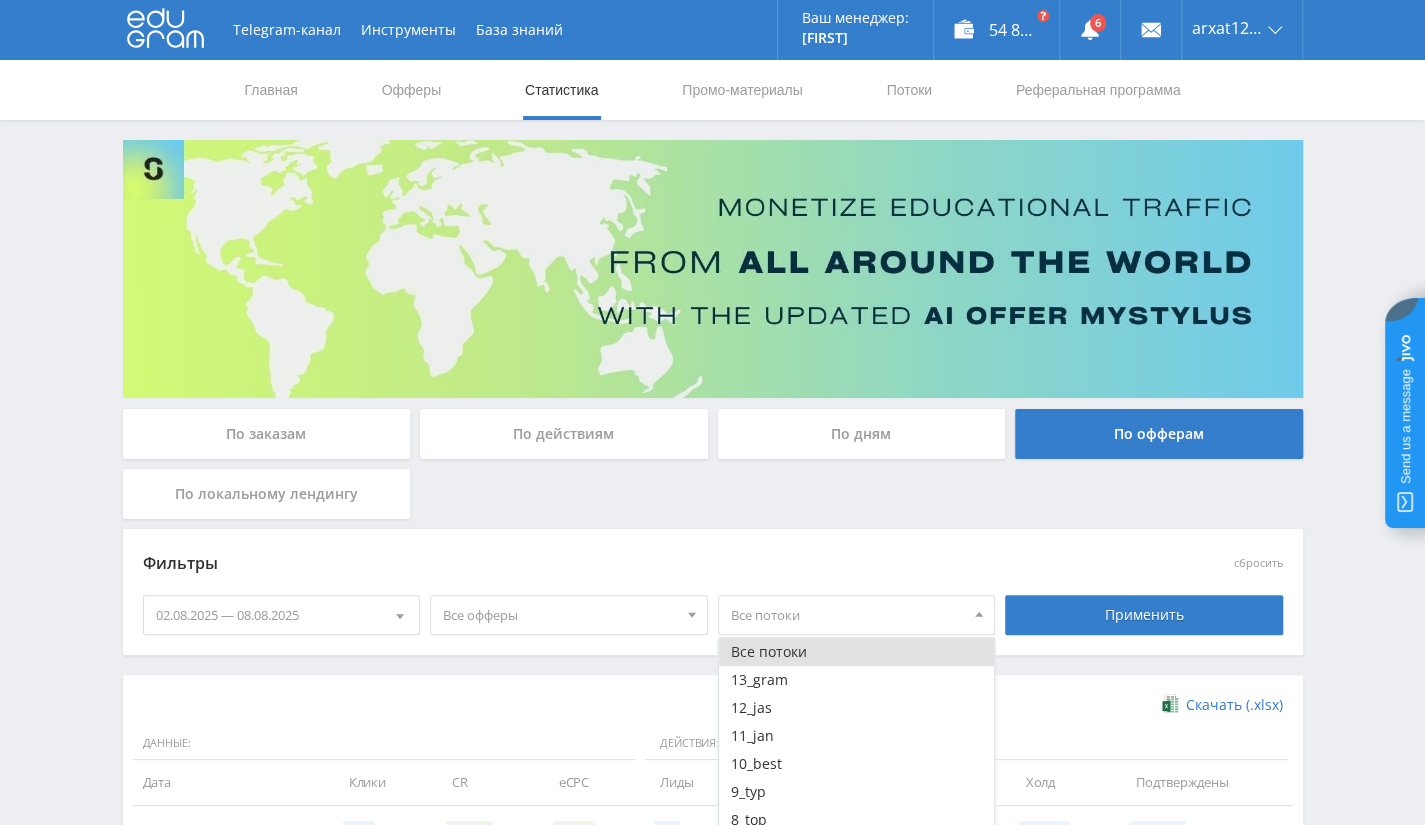 click on "Скачать (.xlsx)" at bounding box center (713, 705) 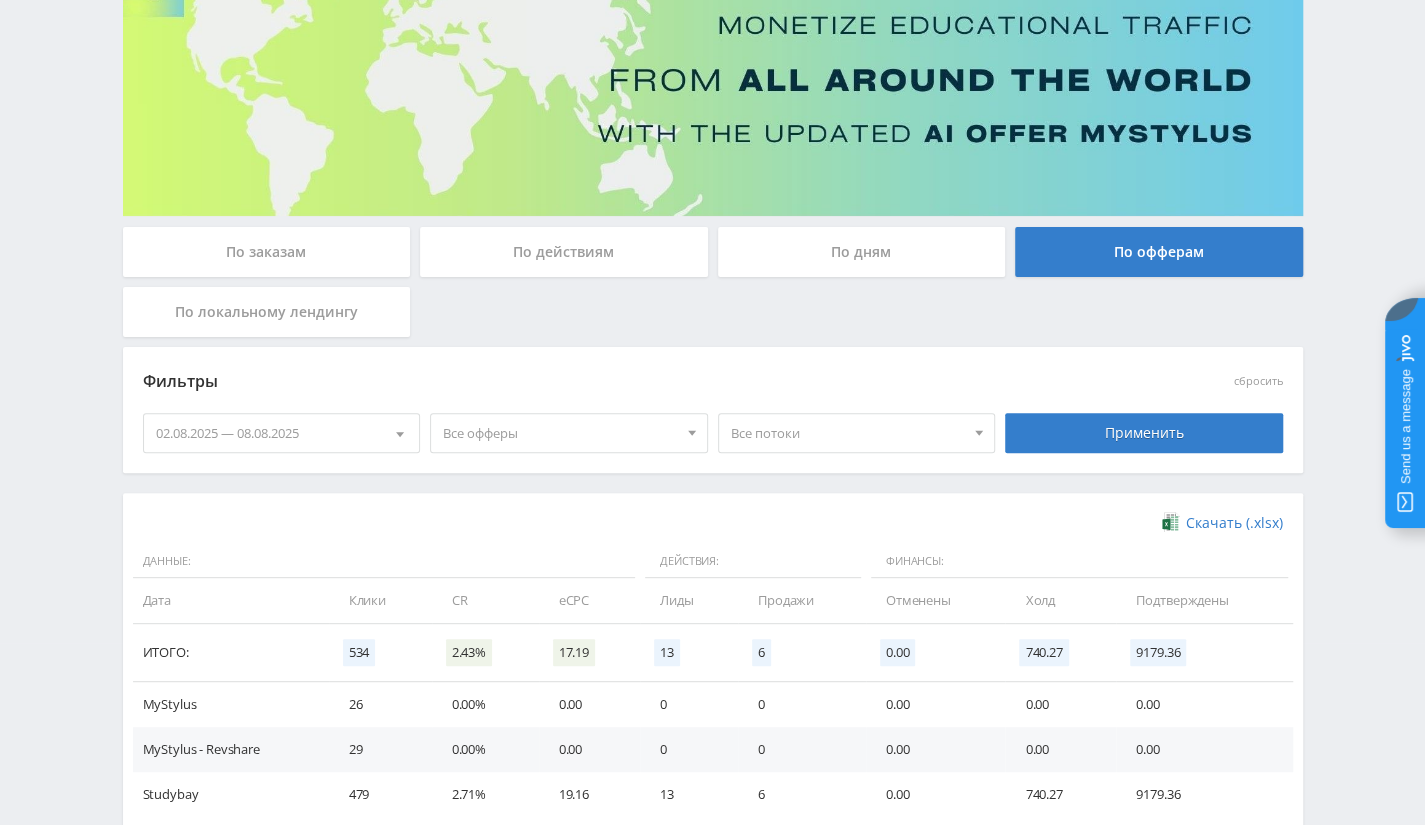 scroll, scrollTop: 302, scrollLeft: 0, axis: vertical 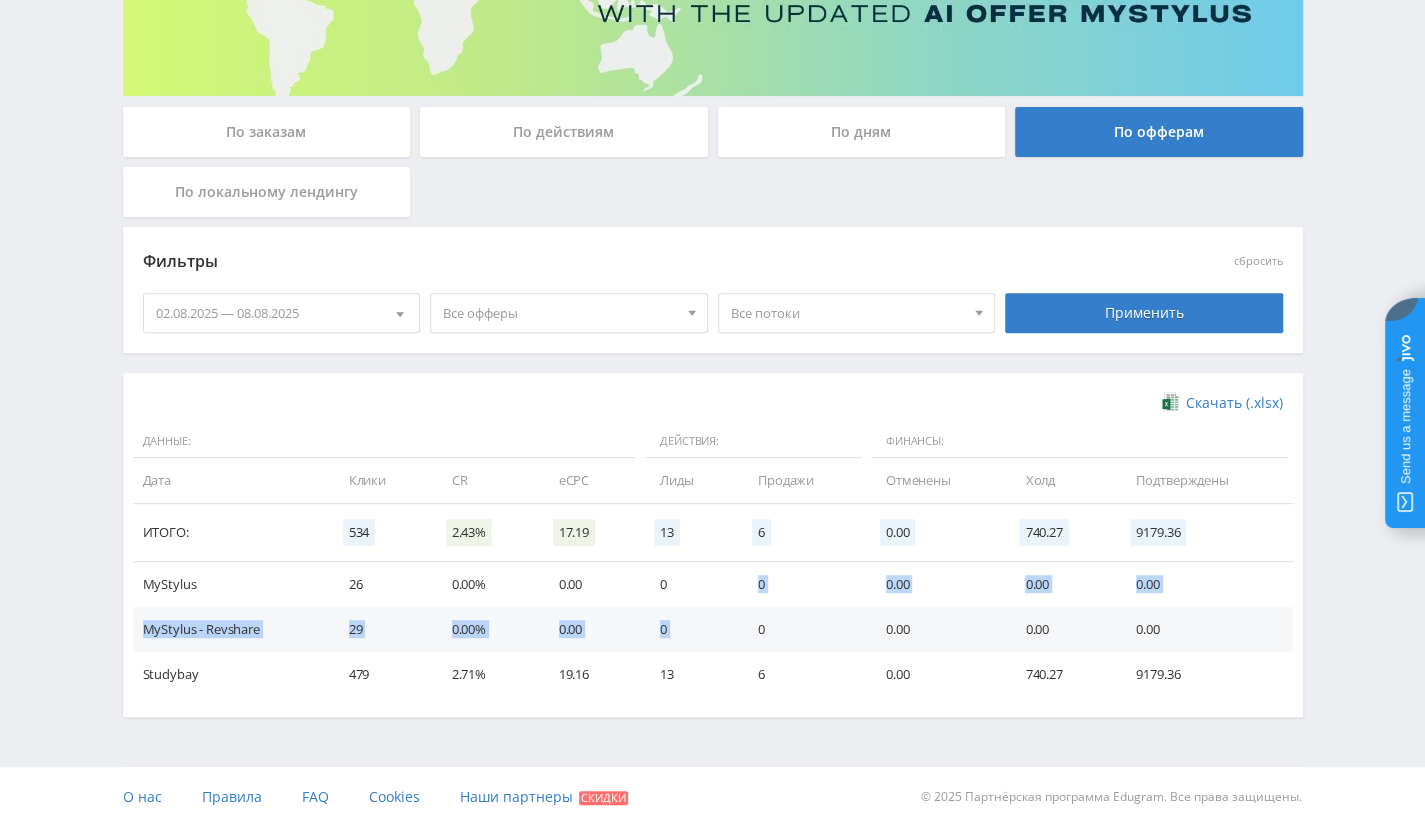 click on "MyStylus
26
0.00%
0.00
0
0
0.00
0.00
0.00
MyStylus - Revshare
29
0.00%
0.00
0
0
0.00
0.00
0.00
Studybay
479
2.71%
19.16
13
6
0.00
740.27
9179.36" at bounding box center (713, 629) 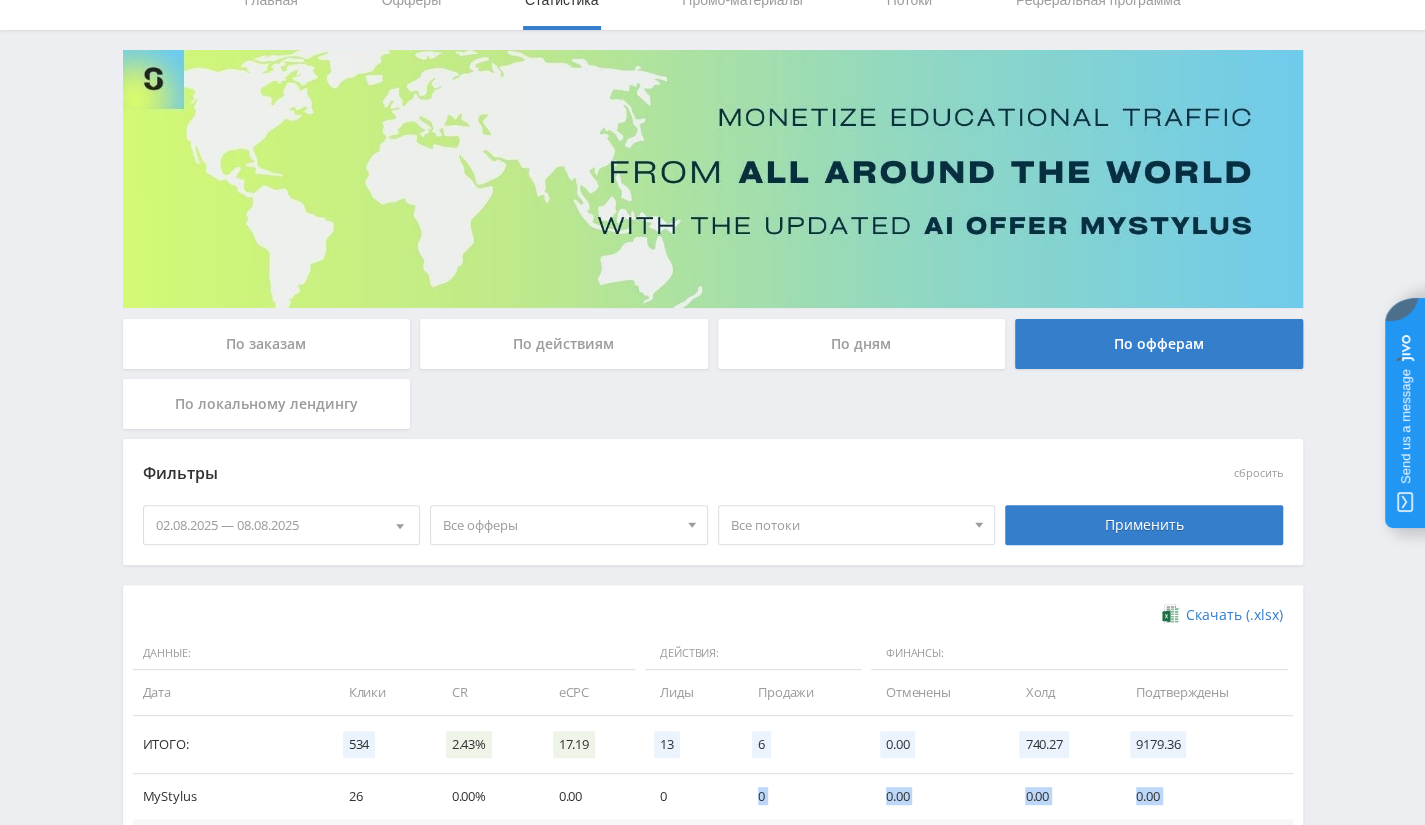 scroll, scrollTop: 0, scrollLeft: 0, axis: both 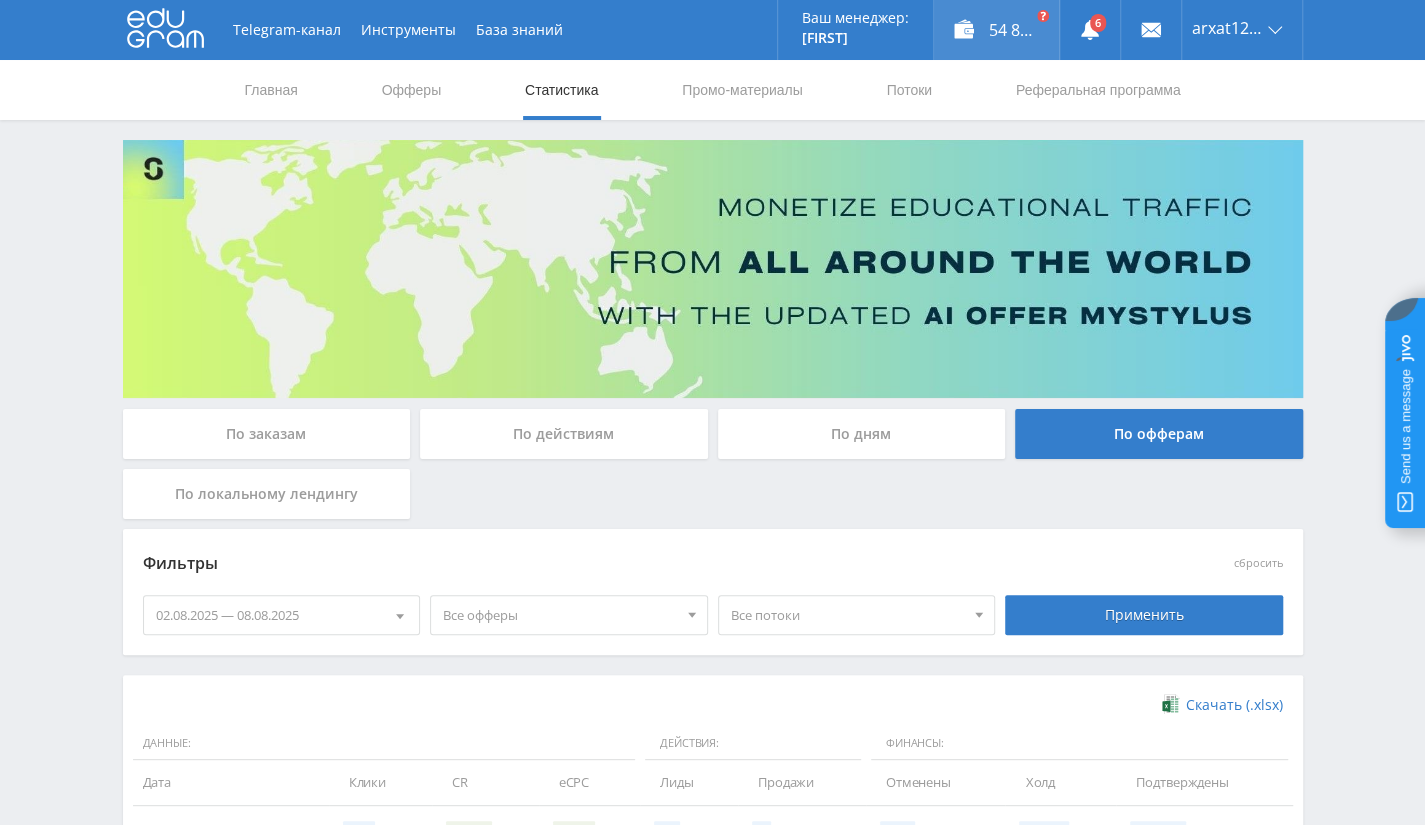 click on "54 831,93 ₽" at bounding box center [996, 30] 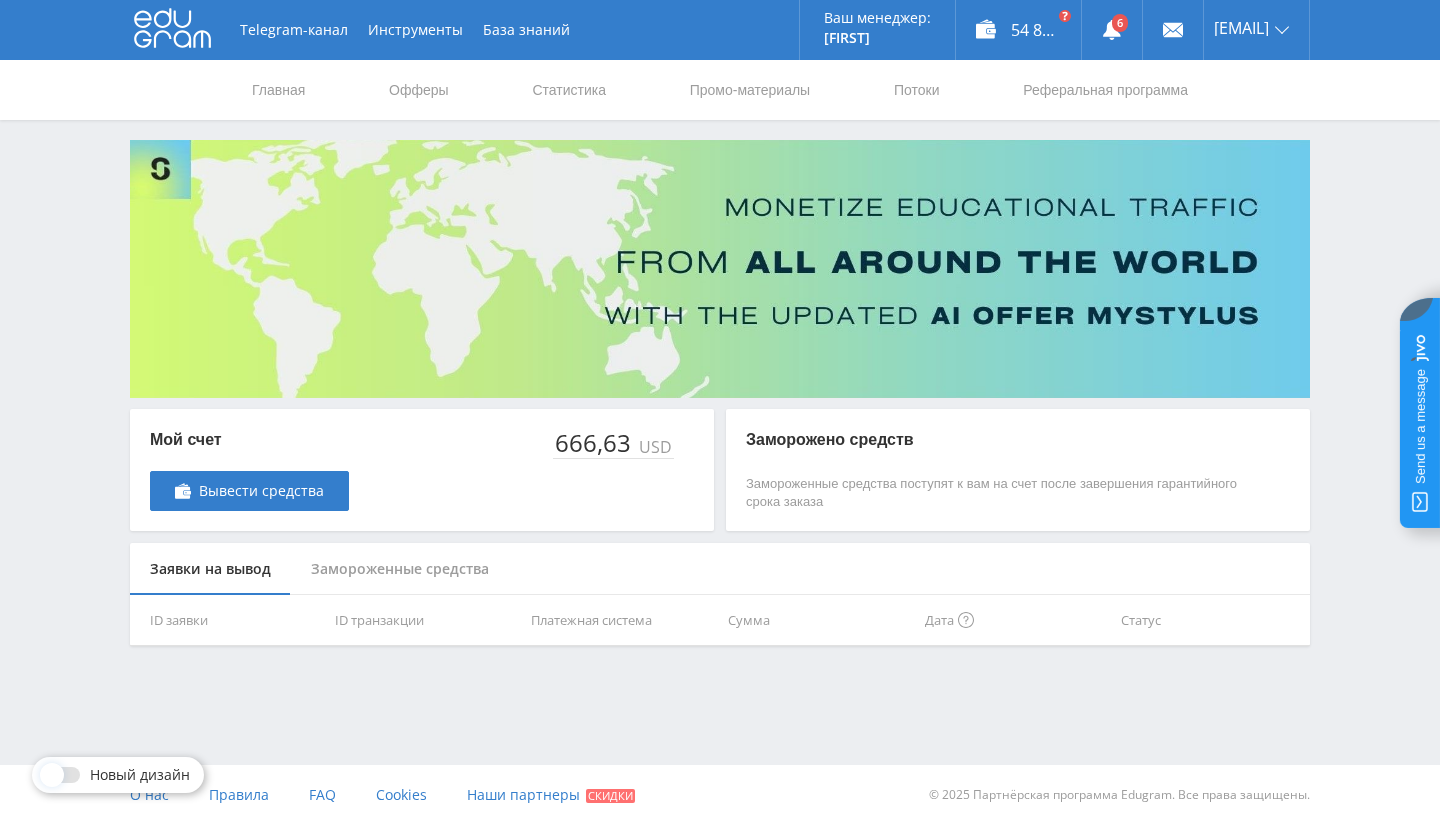 scroll, scrollTop: 0, scrollLeft: 0, axis: both 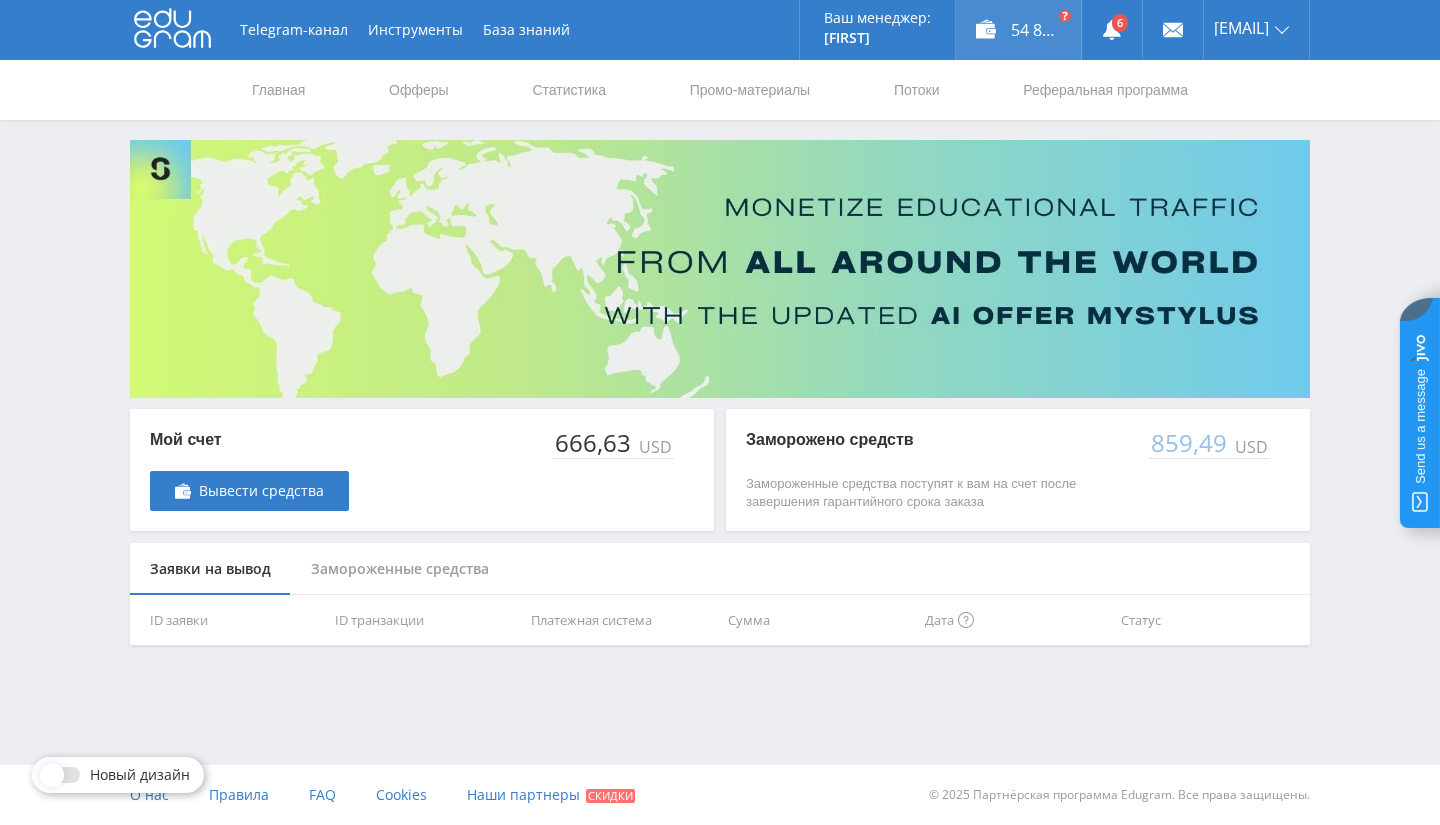 click on "$ 666.00" at bounding box center [1019, 30] 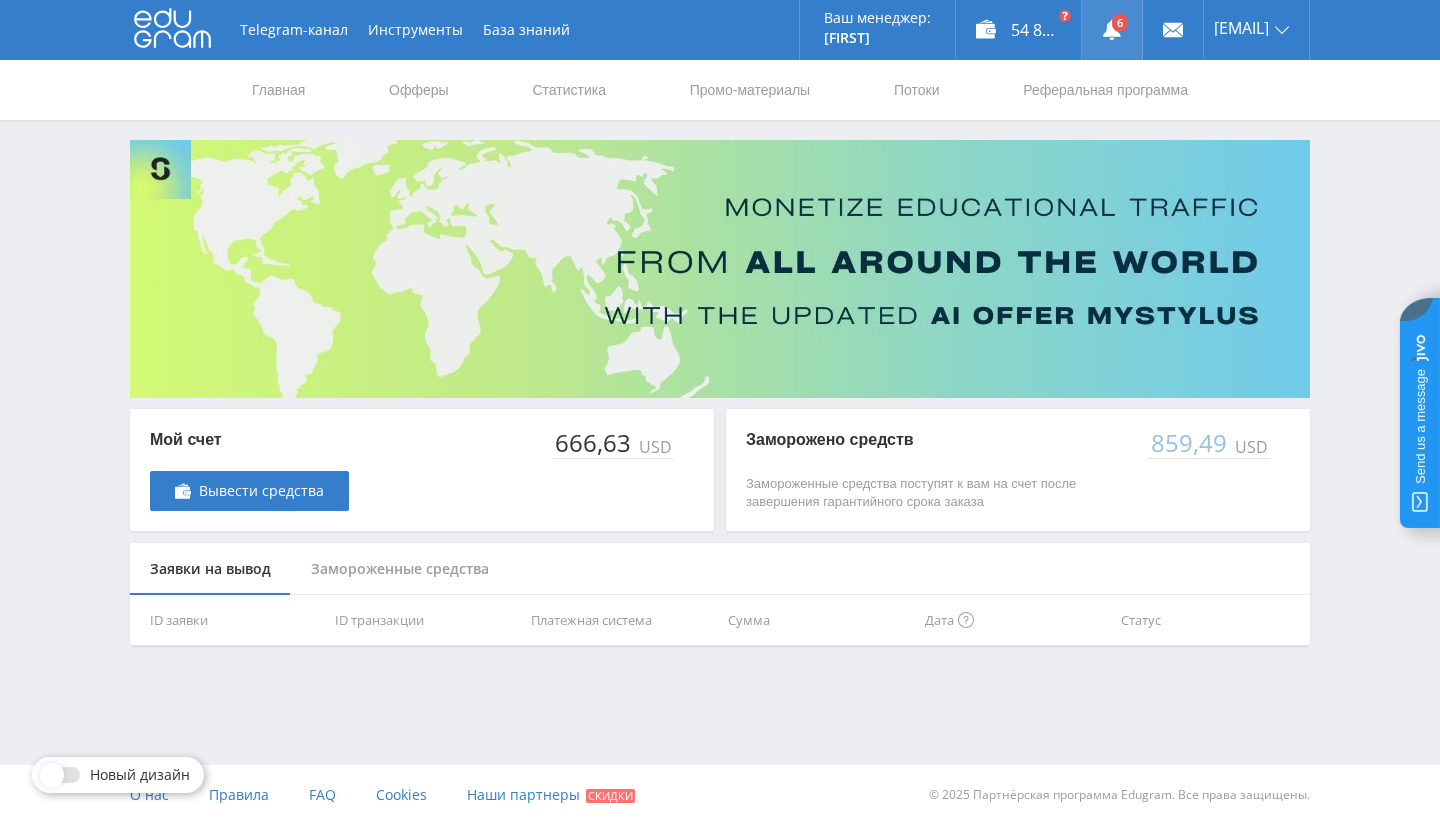 click at bounding box center [1112, 30] 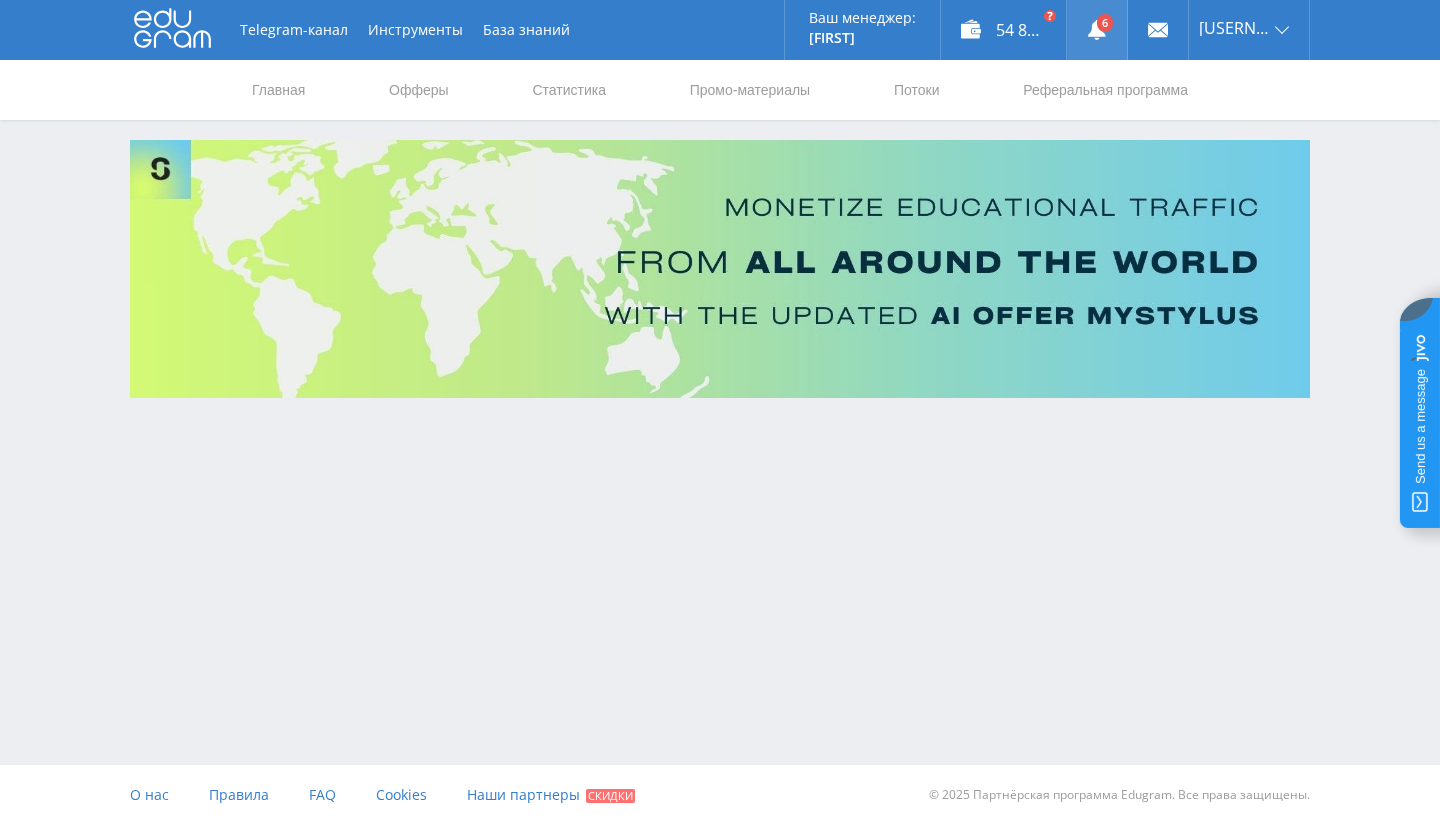 scroll, scrollTop: 0, scrollLeft: 0, axis: both 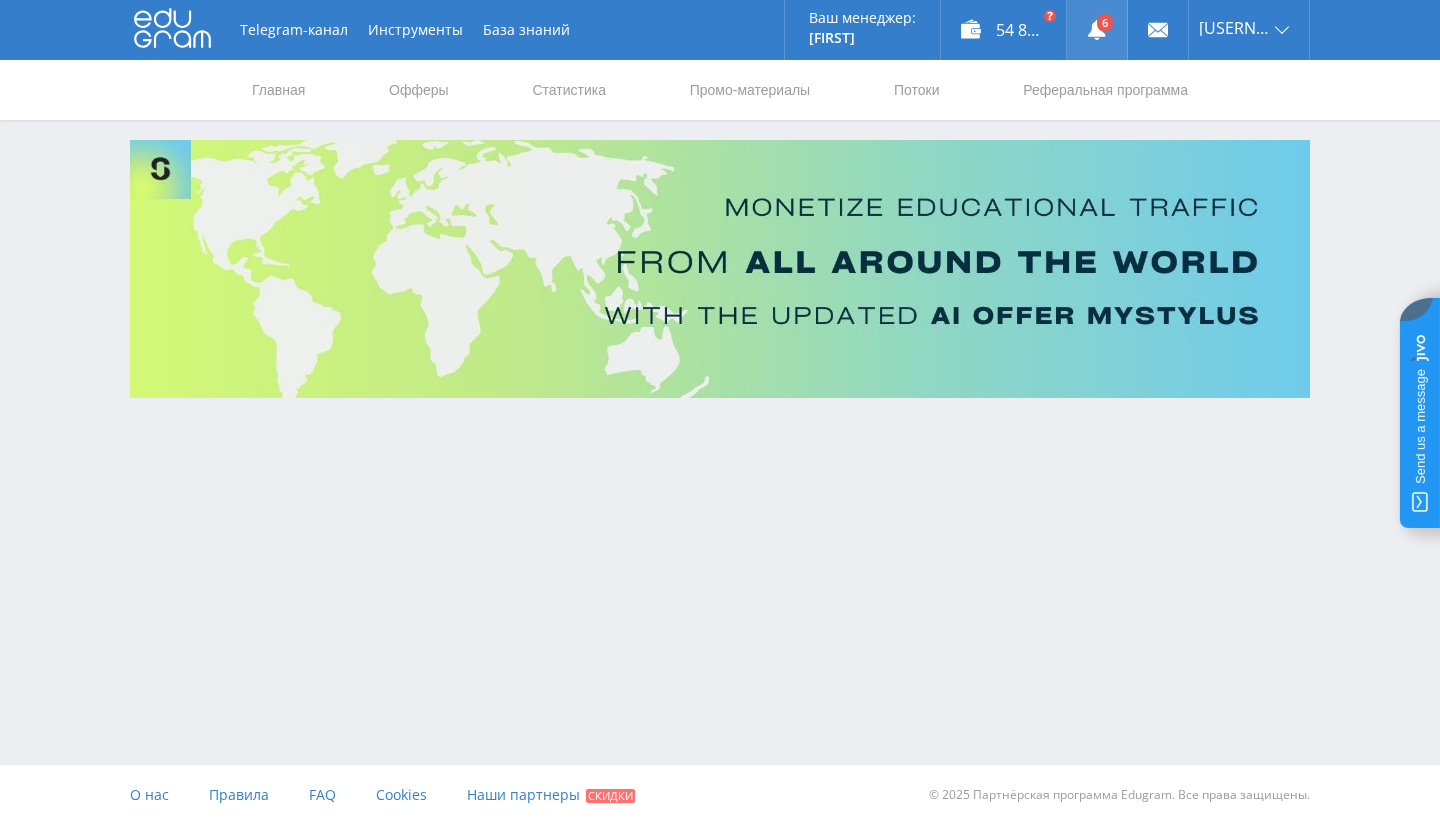 click at bounding box center [1097, 30] 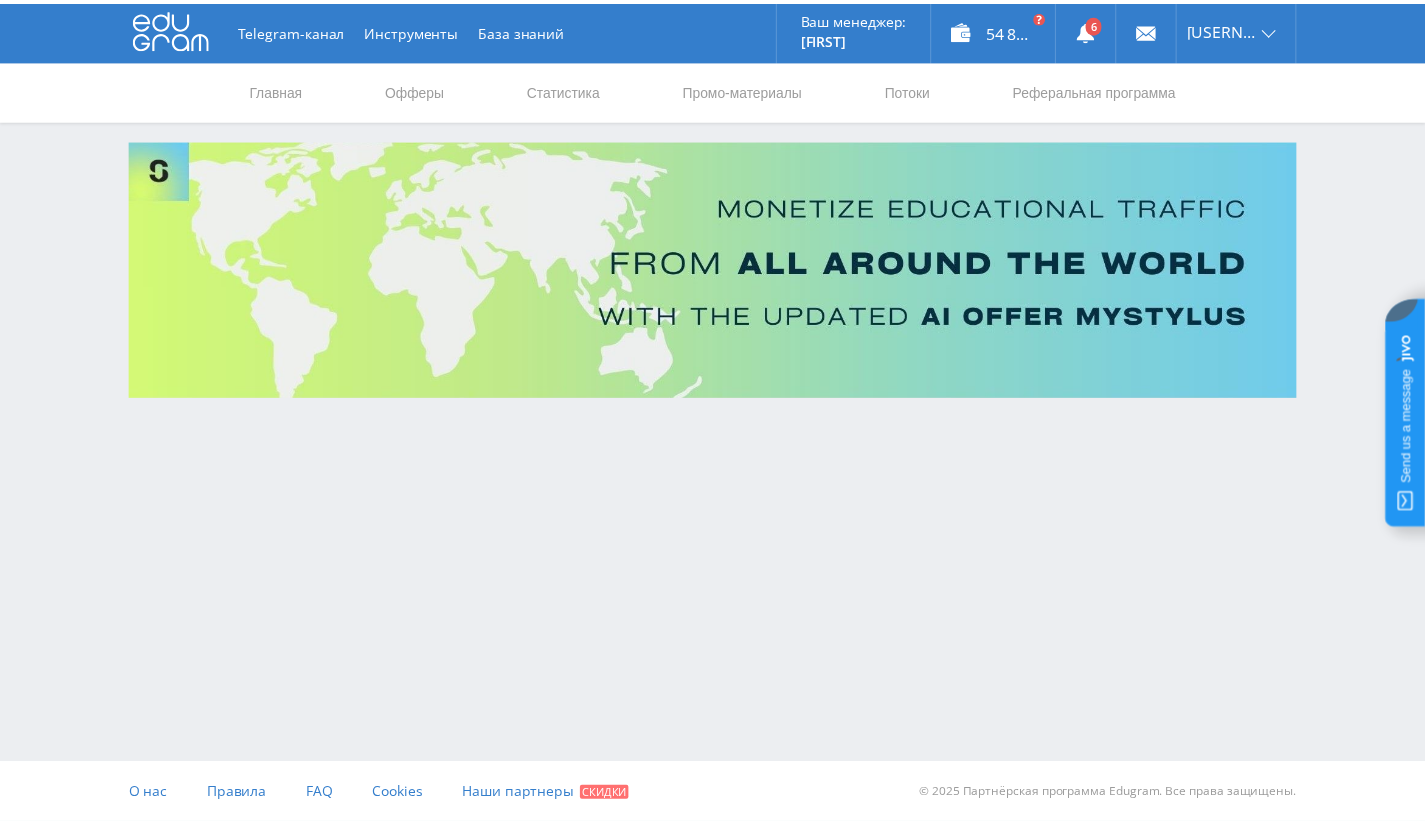 scroll, scrollTop: 0, scrollLeft: 0, axis: both 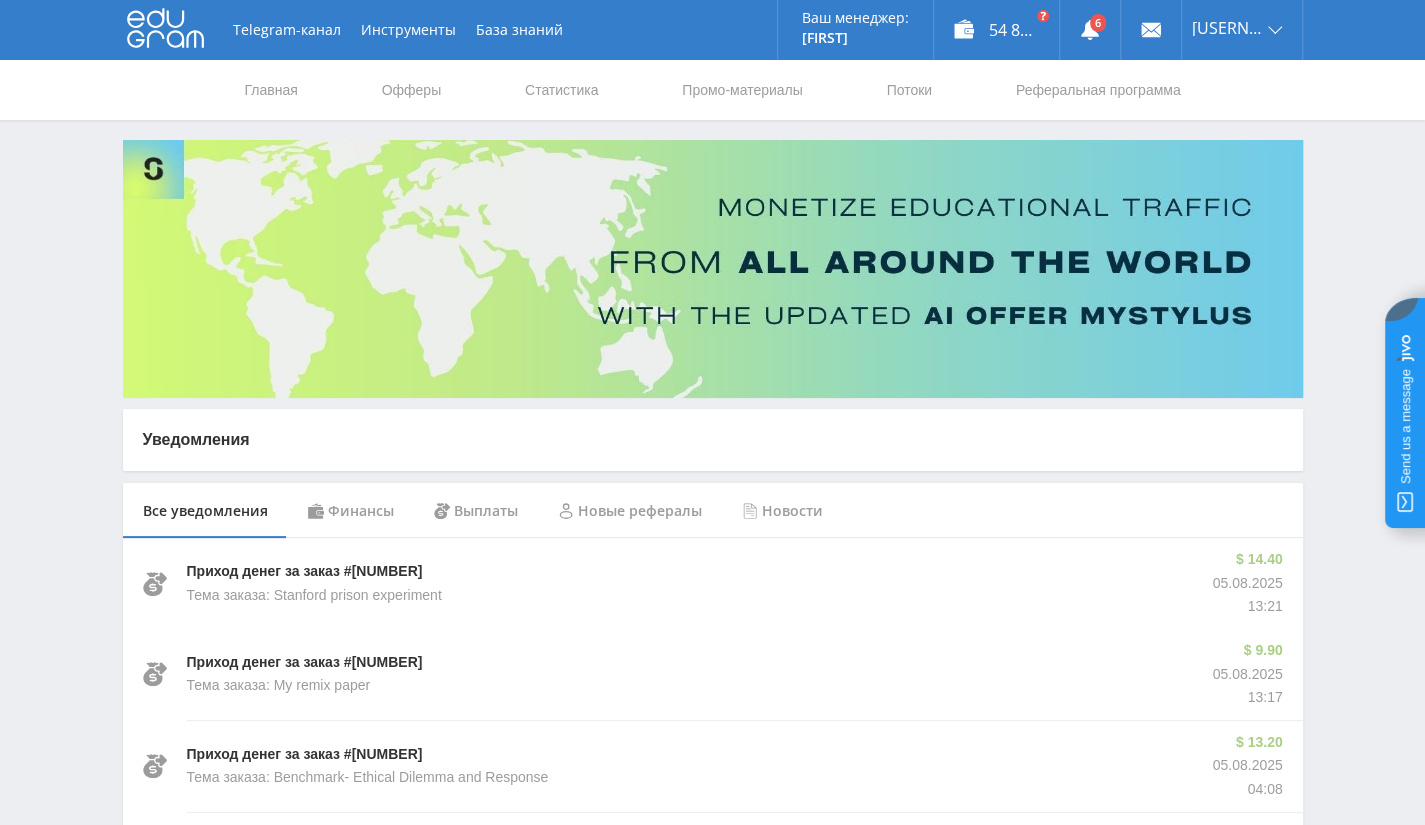 click on "Финансы" at bounding box center (351, 511) 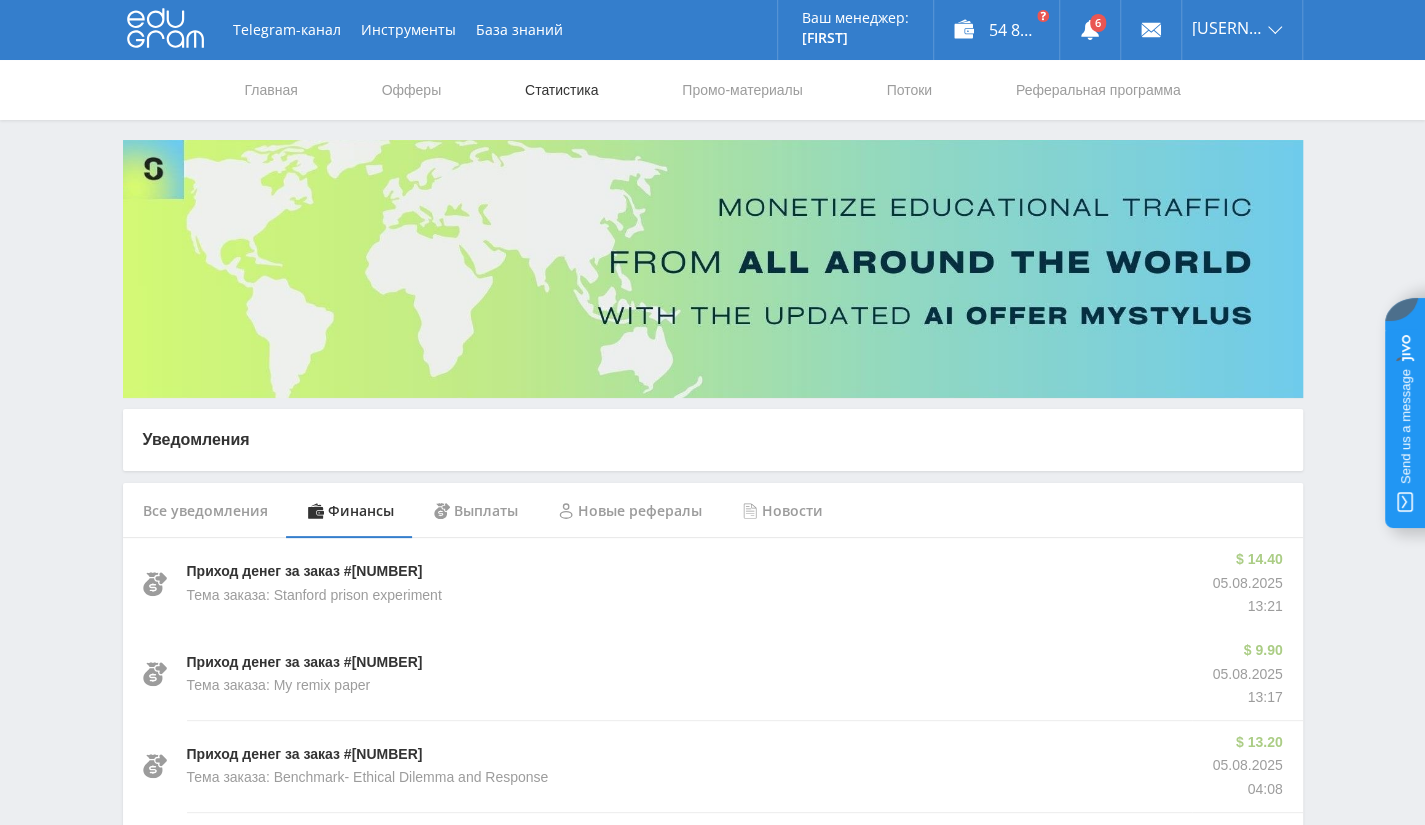 click on "Статистика" at bounding box center [562, 90] 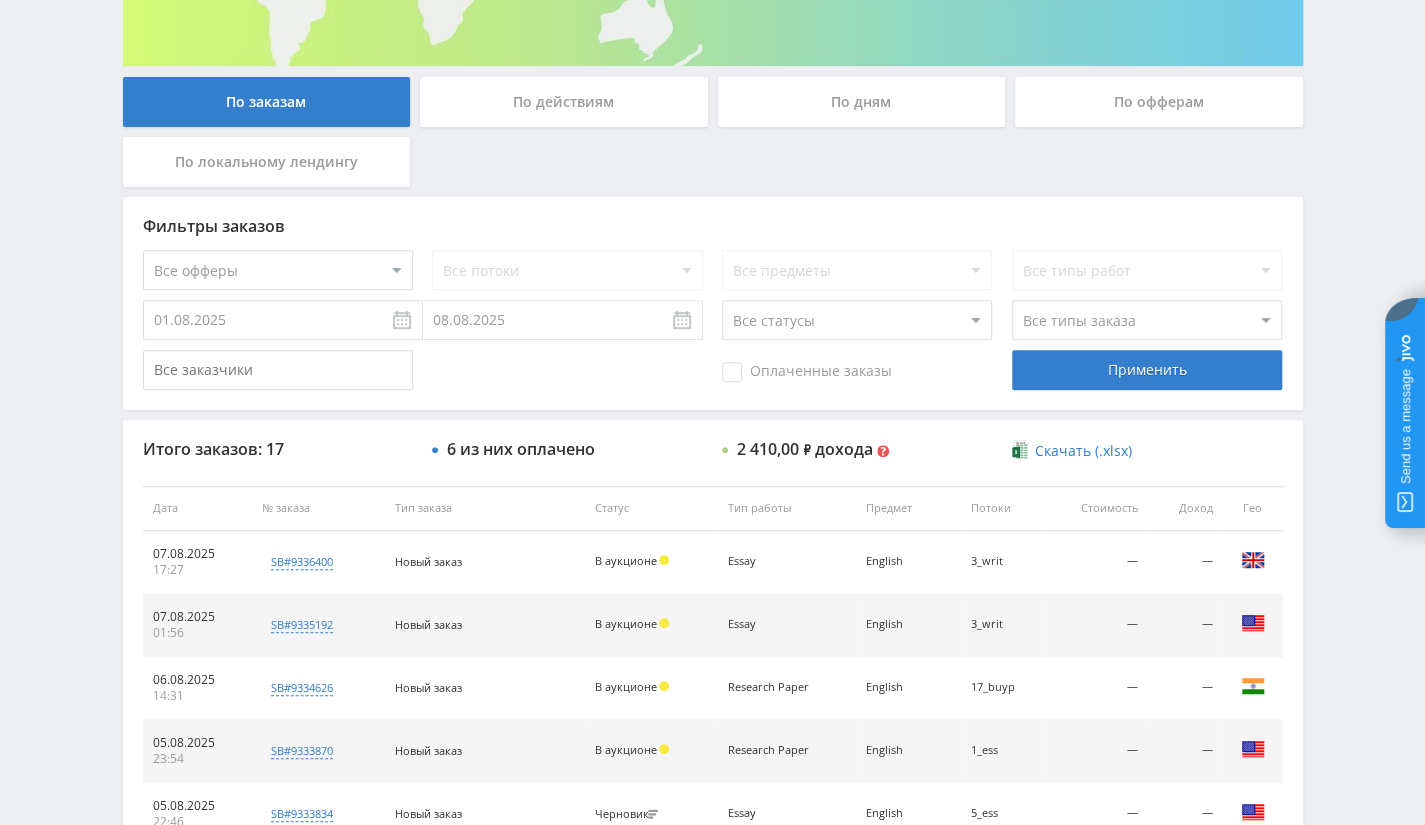 scroll, scrollTop: 249, scrollLeft: 0, axis: vertical 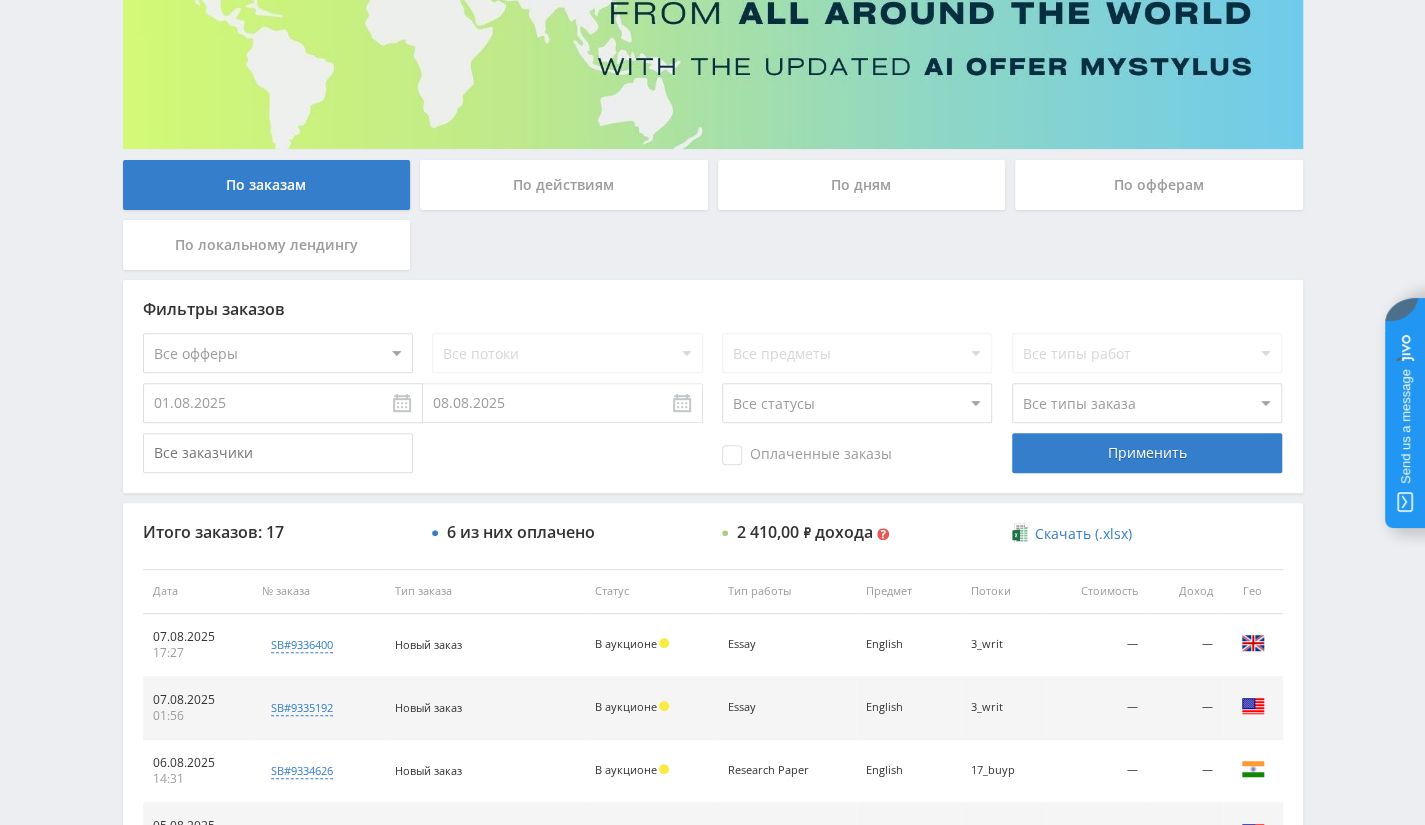 click on "По офферам" at bounding box center [1159, 185] 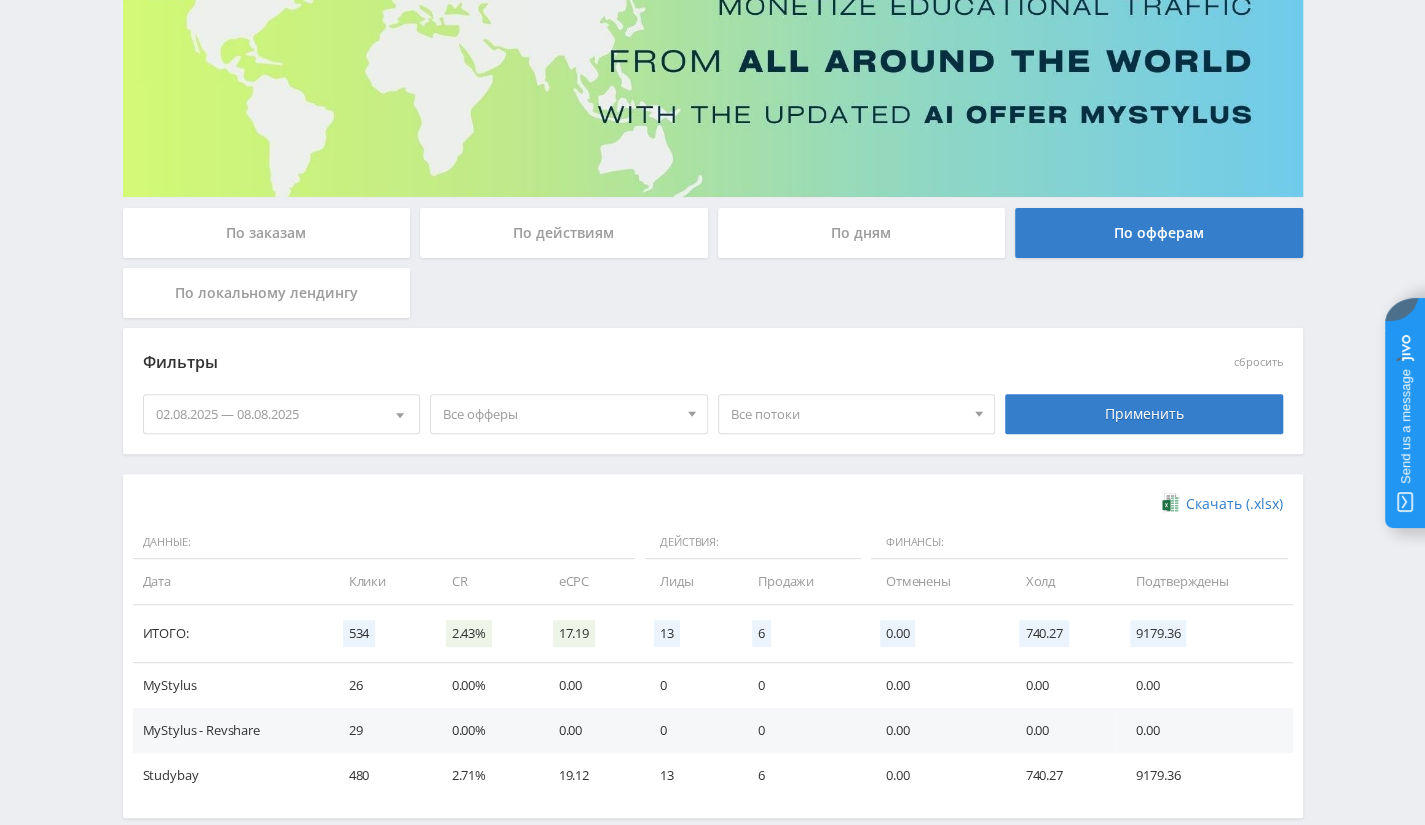 scroll, scrollTop: 302, scrollLeft: 0, axis: vertical 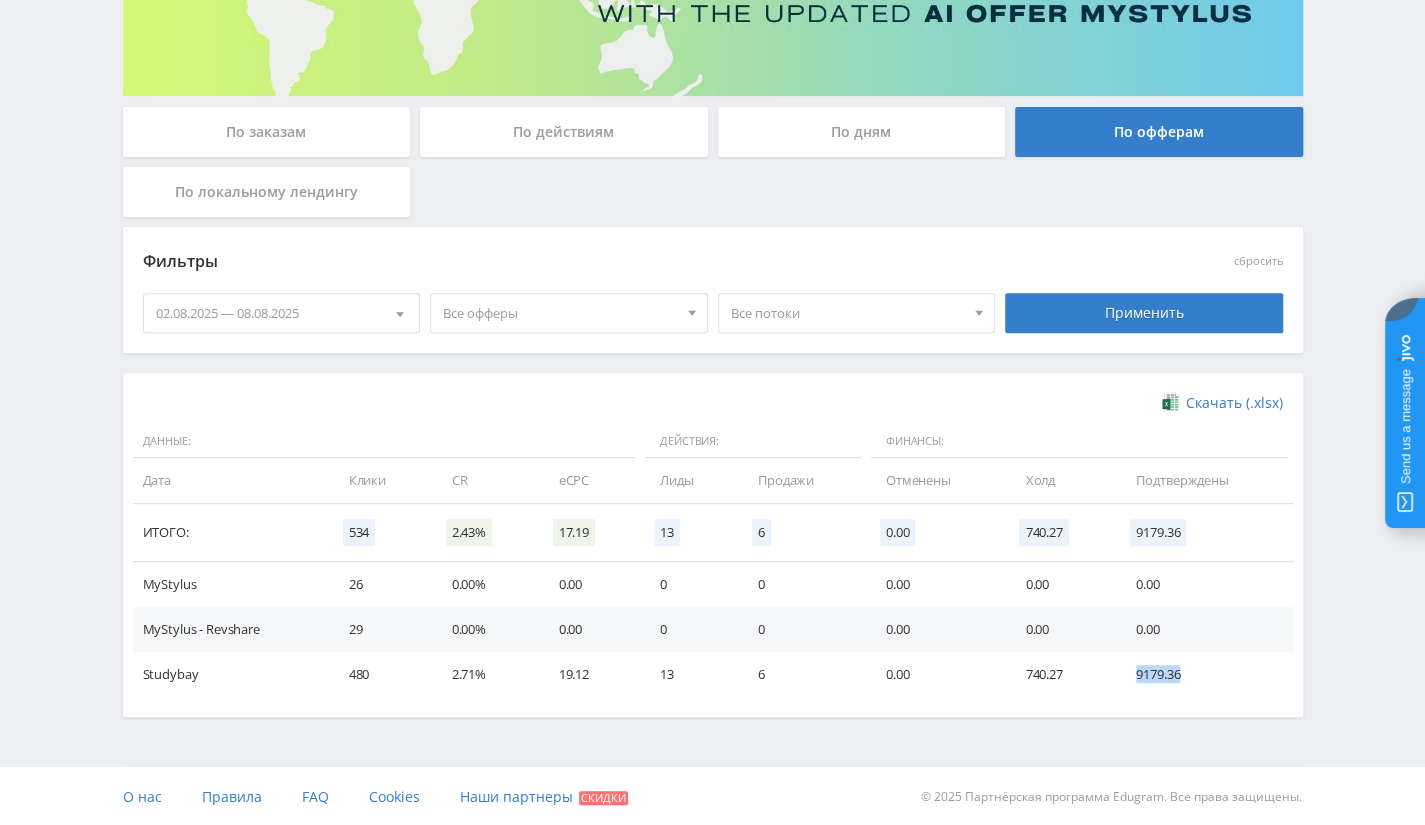 drag, startPoint x: 1126, startPoint y: 665, endPoint x: 1251, endPoint y: 663, distance: 125.016 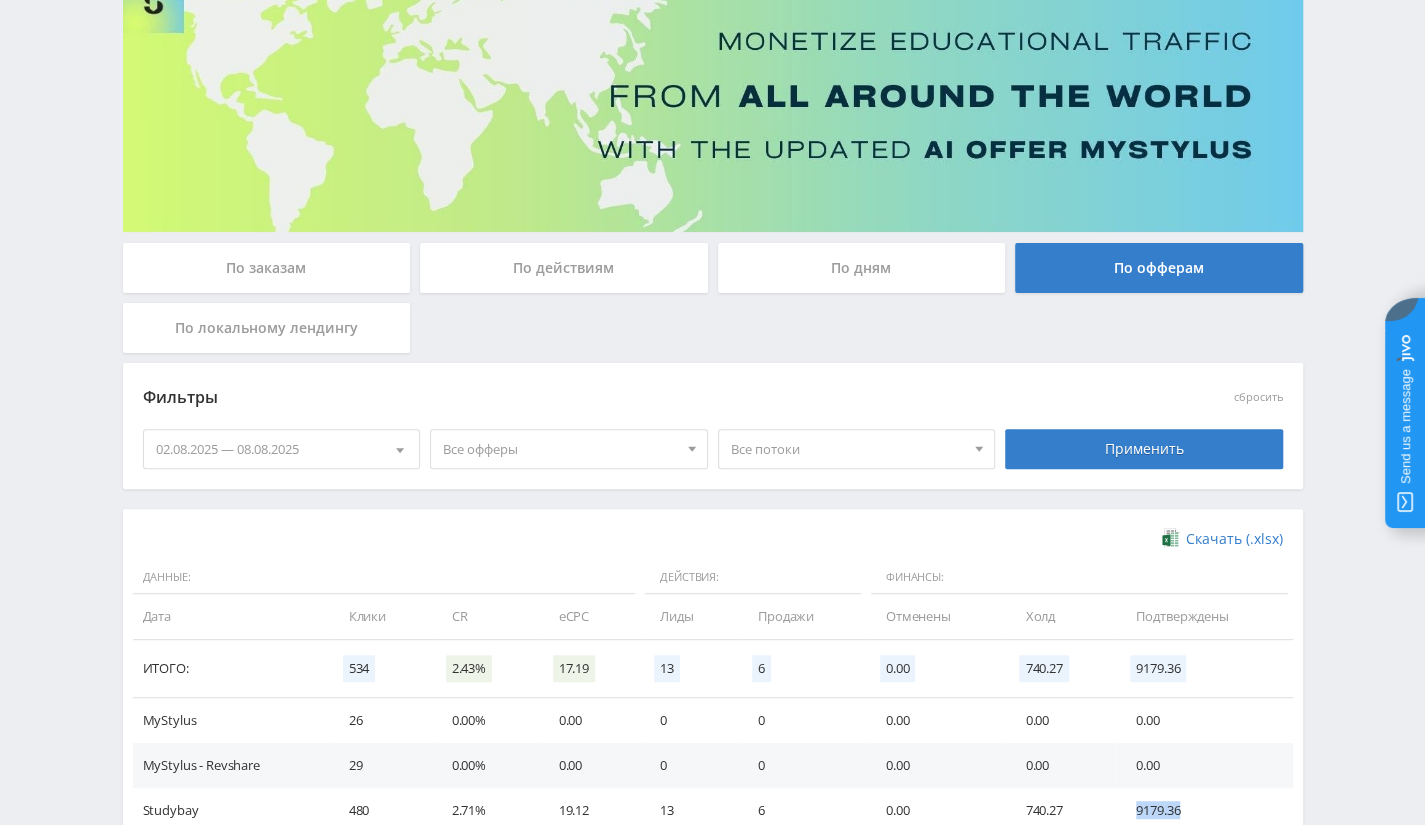 scroll, scrollTop: 0, scrollLeft: 0, axis: both 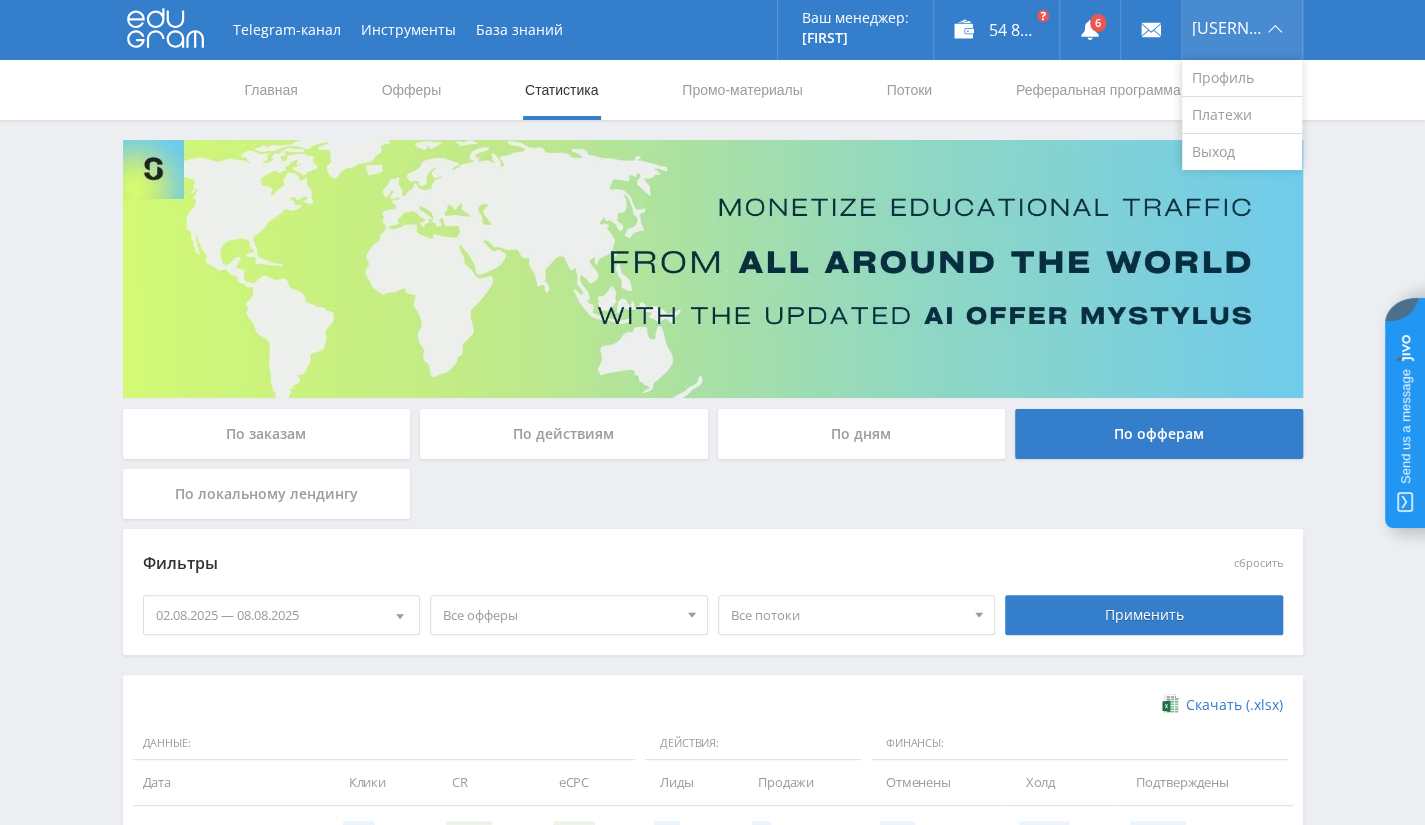 click on "arxat1268" at bounding box center (1227, 28) 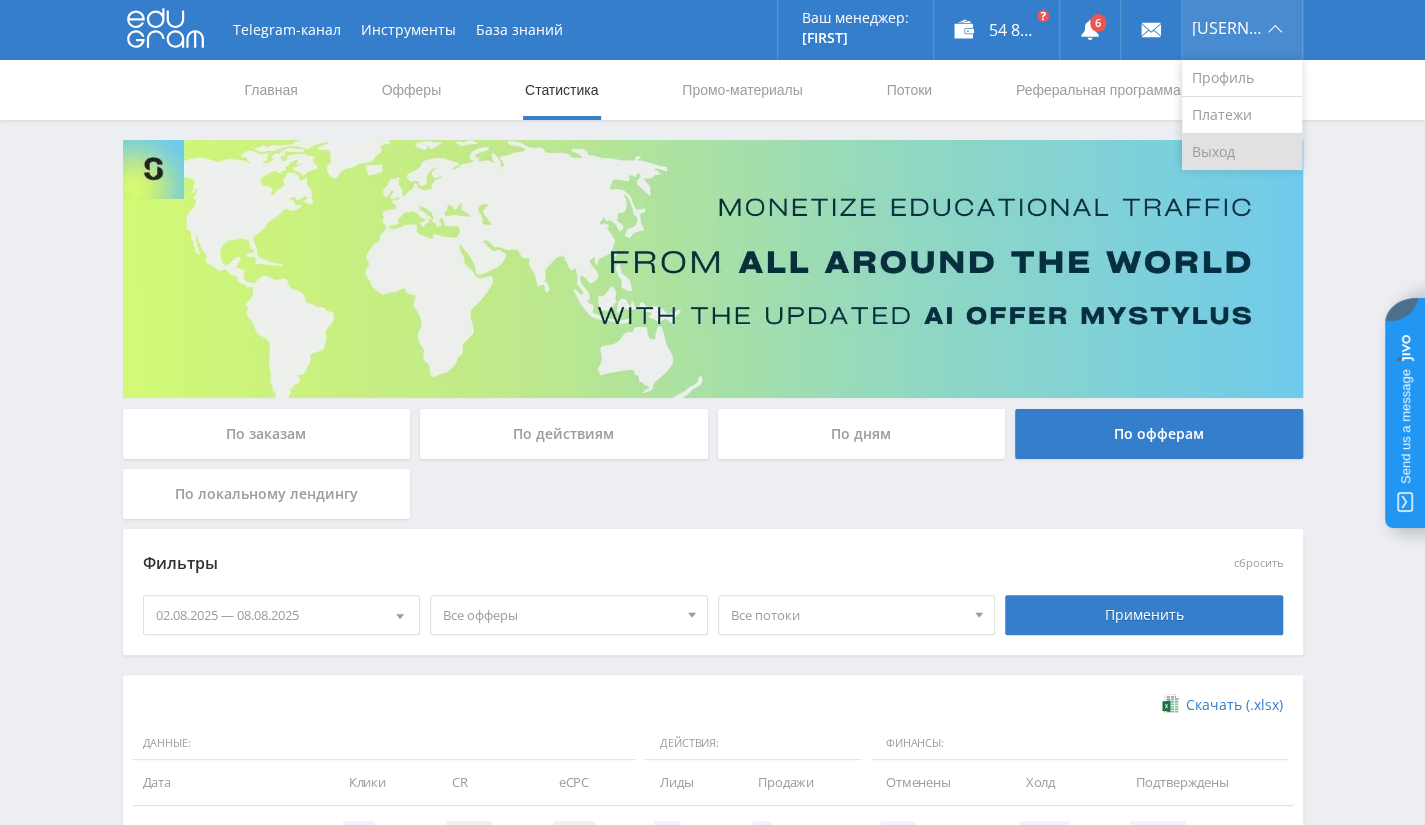 click on "Выход" at bounding box center [1242, 152] 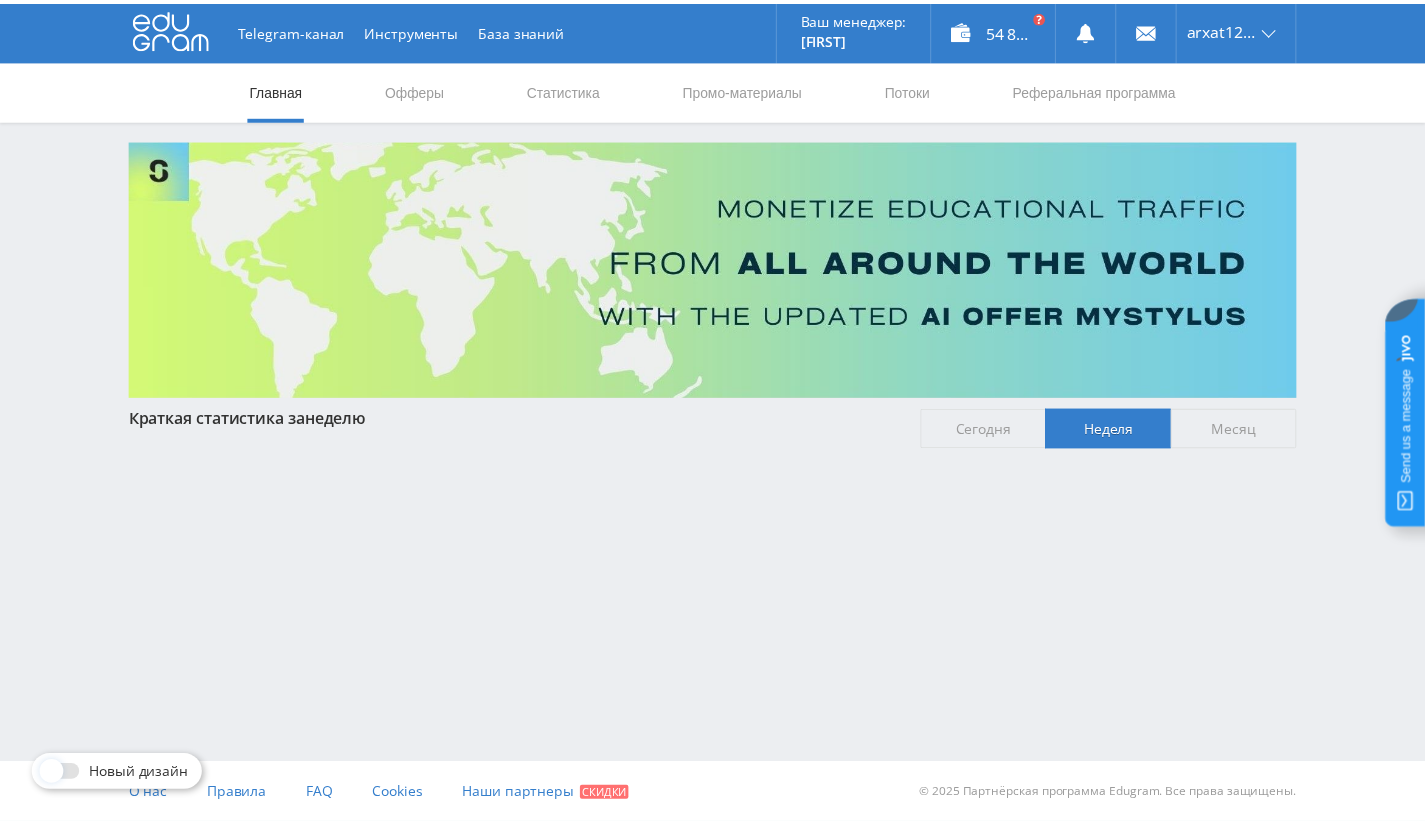 scroll, scrollTop: 0, scrollLeft: 0, axis: both 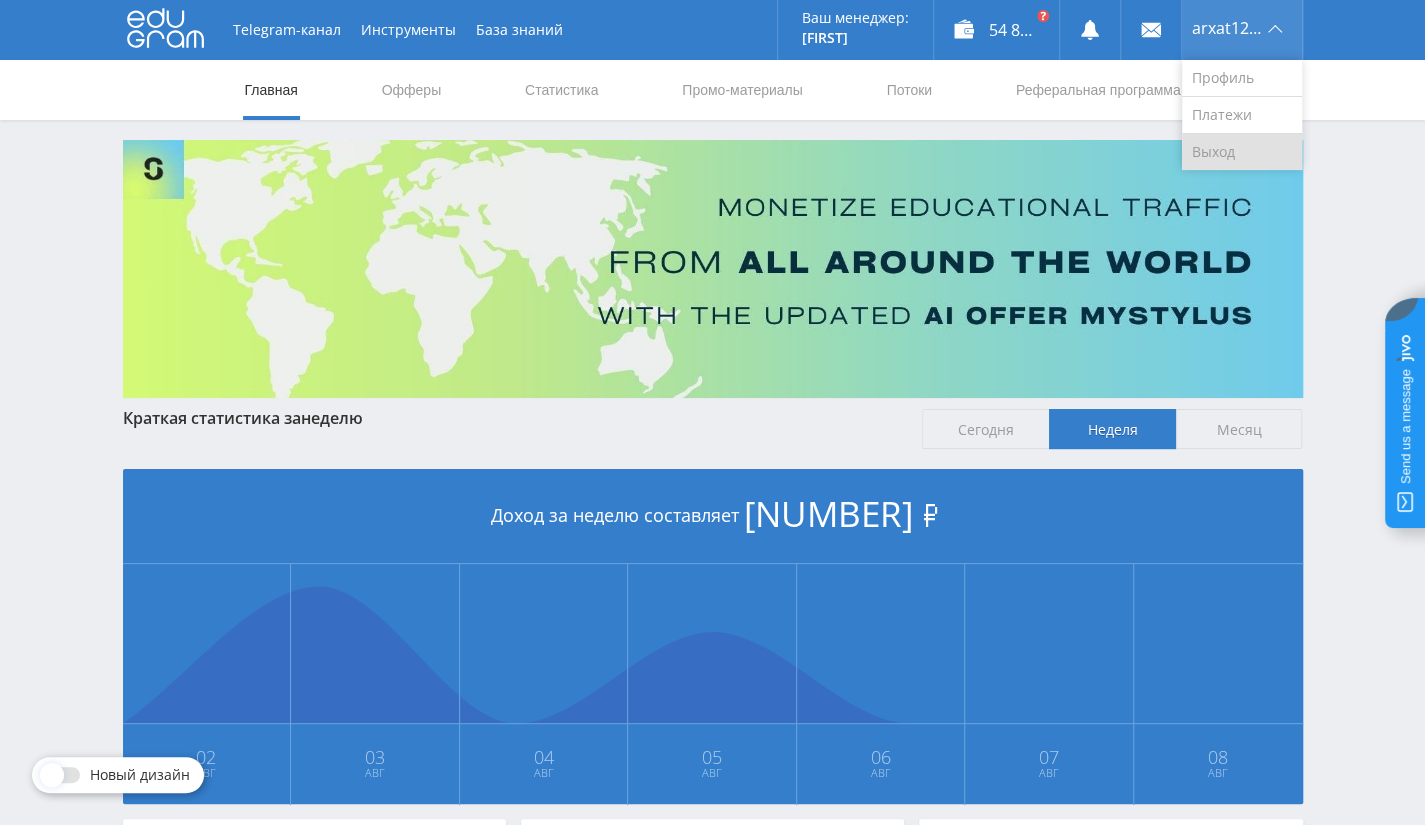 click on "Выход" at bounding box center (1242, 152) 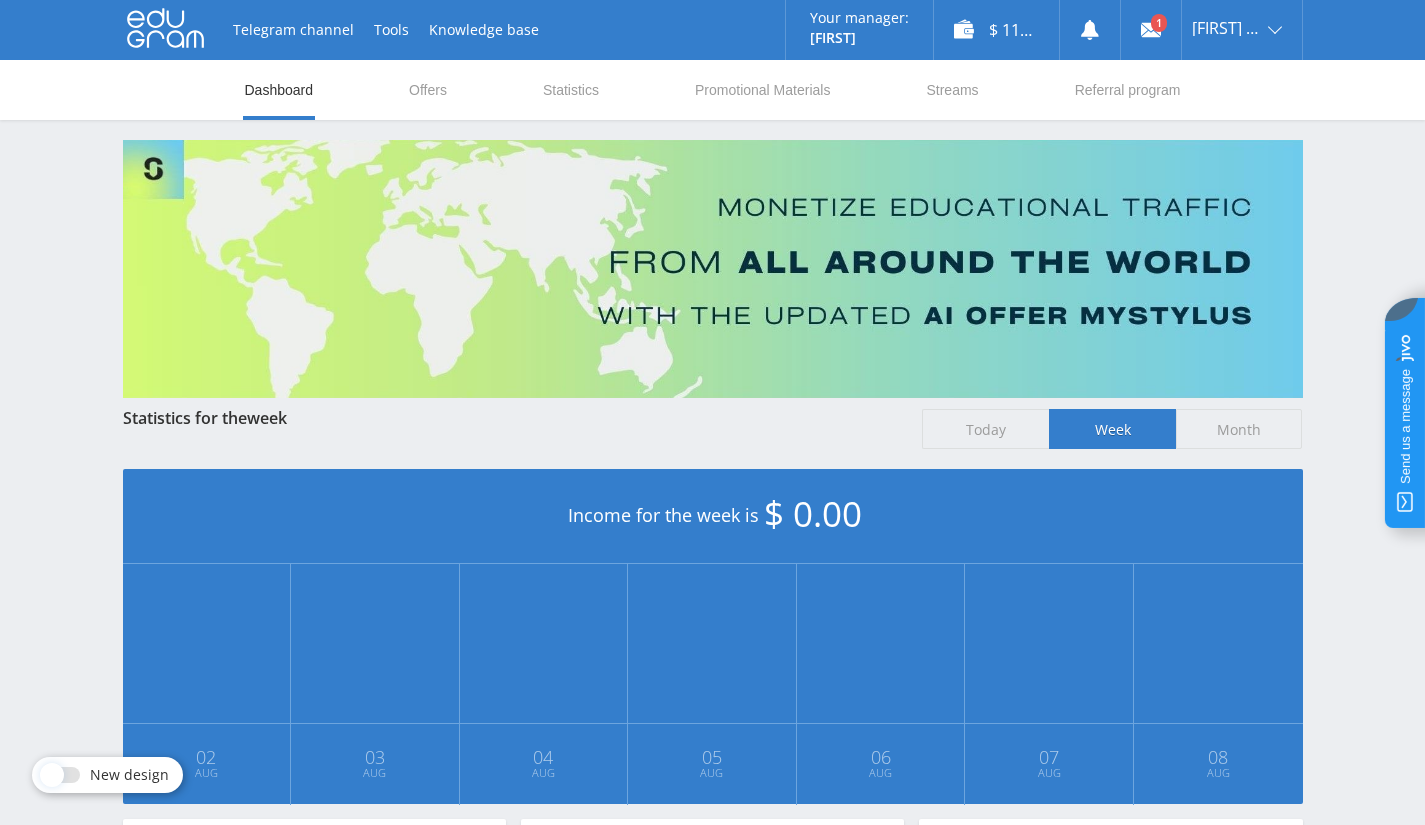 scroll, scrollTop: 0, scrollLeft: 0, axis: both 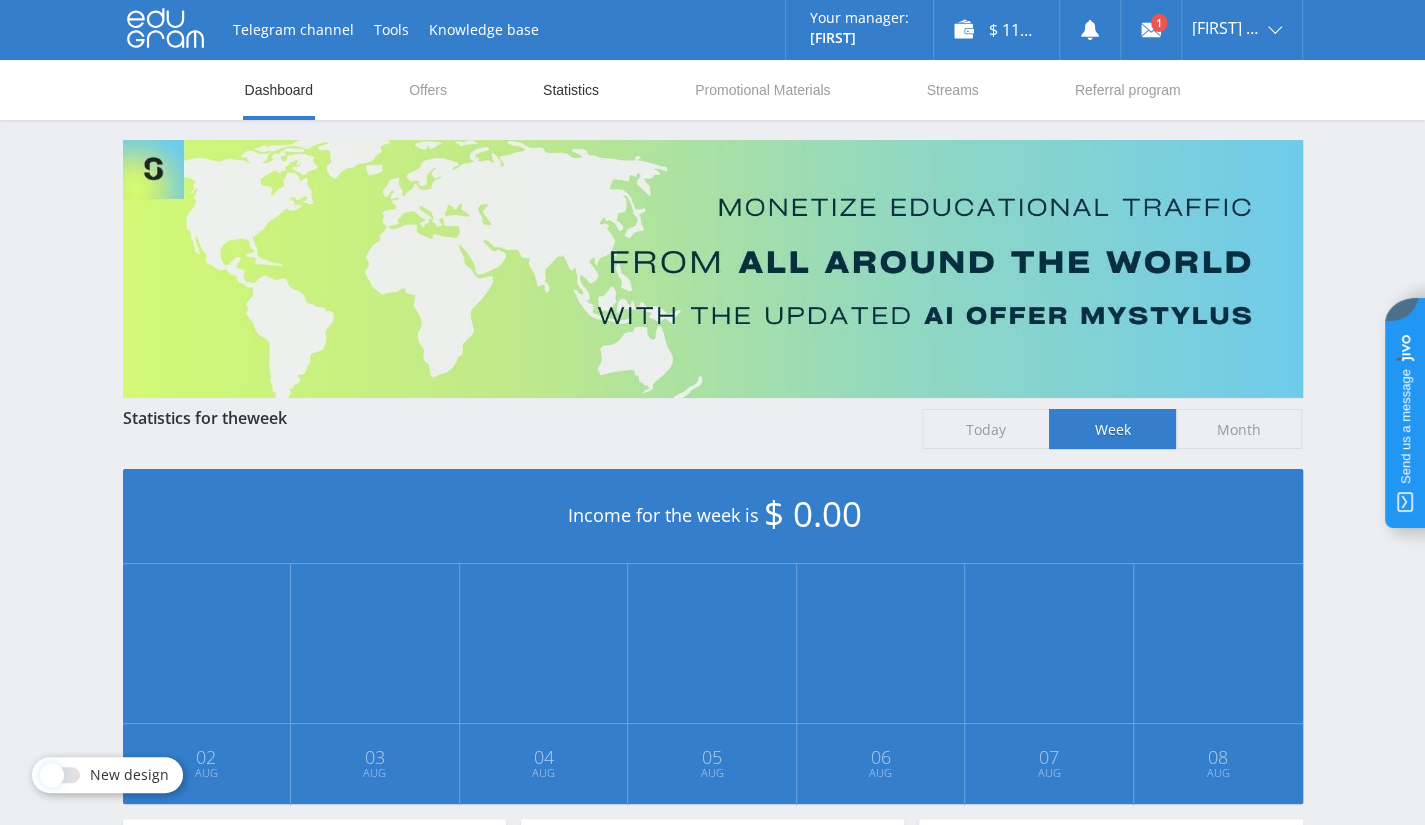 click on "Statistics" at bounding box center [571, 90] 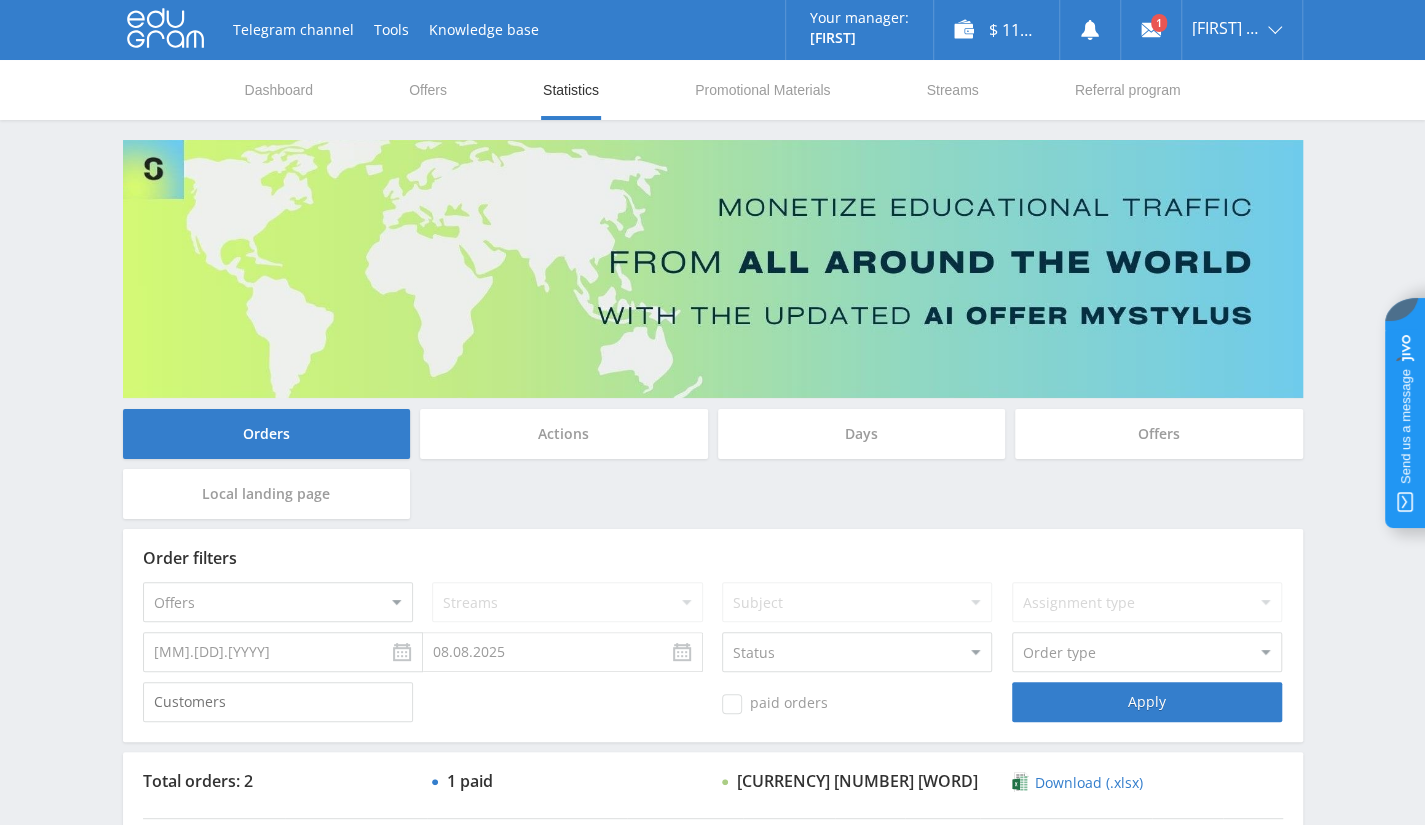 click on "Offers" at bounding box center (1159, 434) 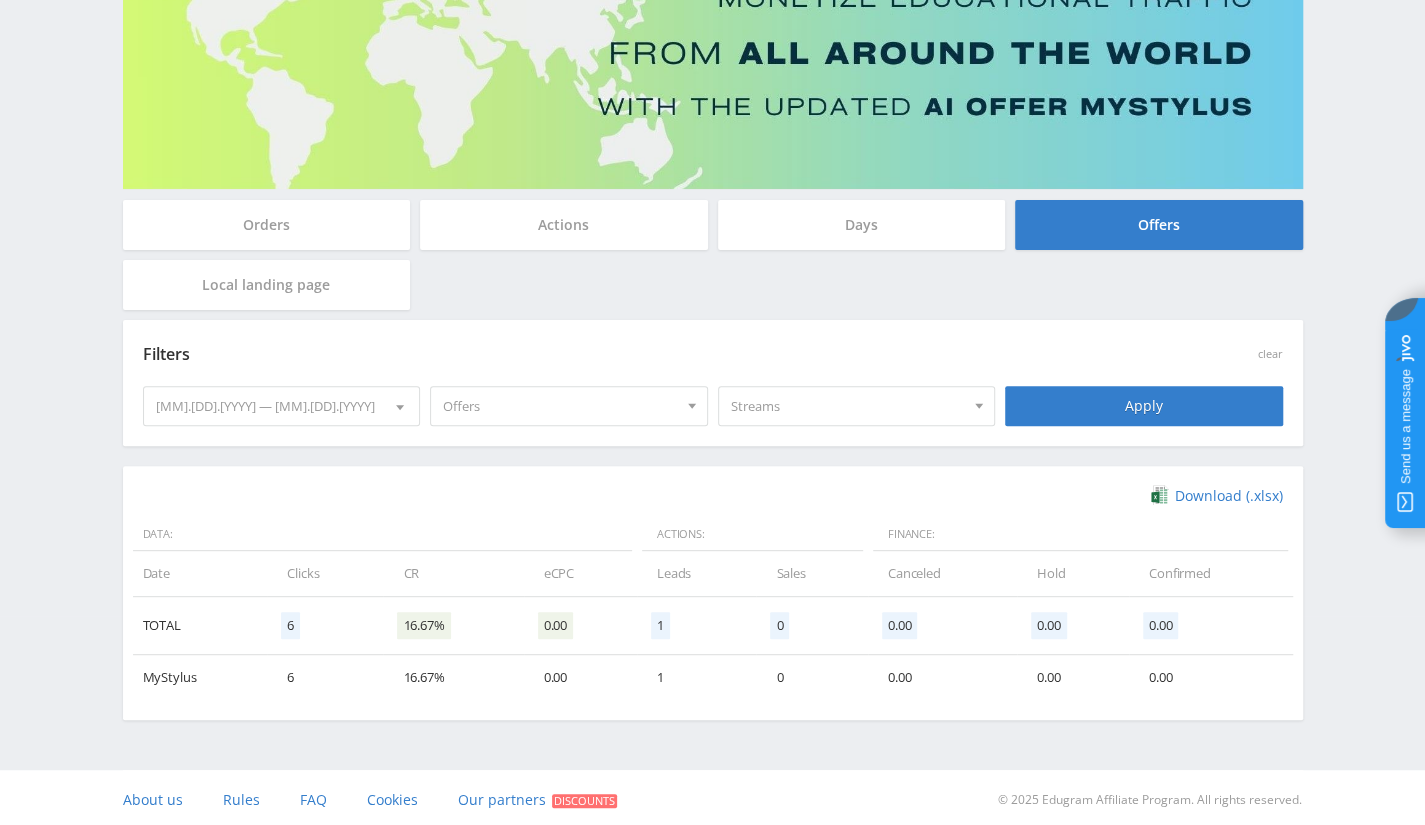 scroll, scrollTop: 212, scrollLeft: 0, axis: vertical 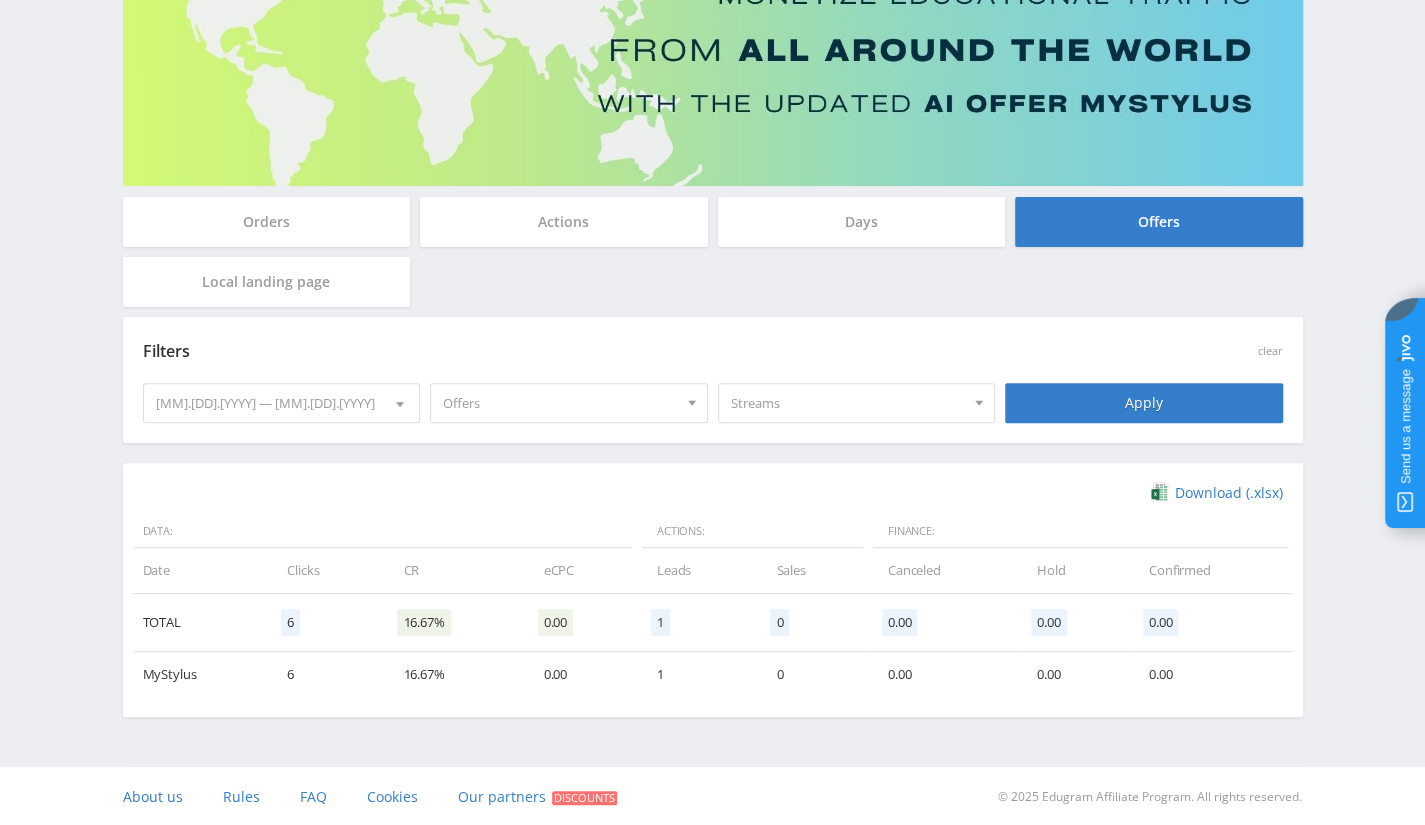 click on "[MM].[DD].[YYYY] — [MM].[DD].[YYYY]" at bounding box center (282, 403) 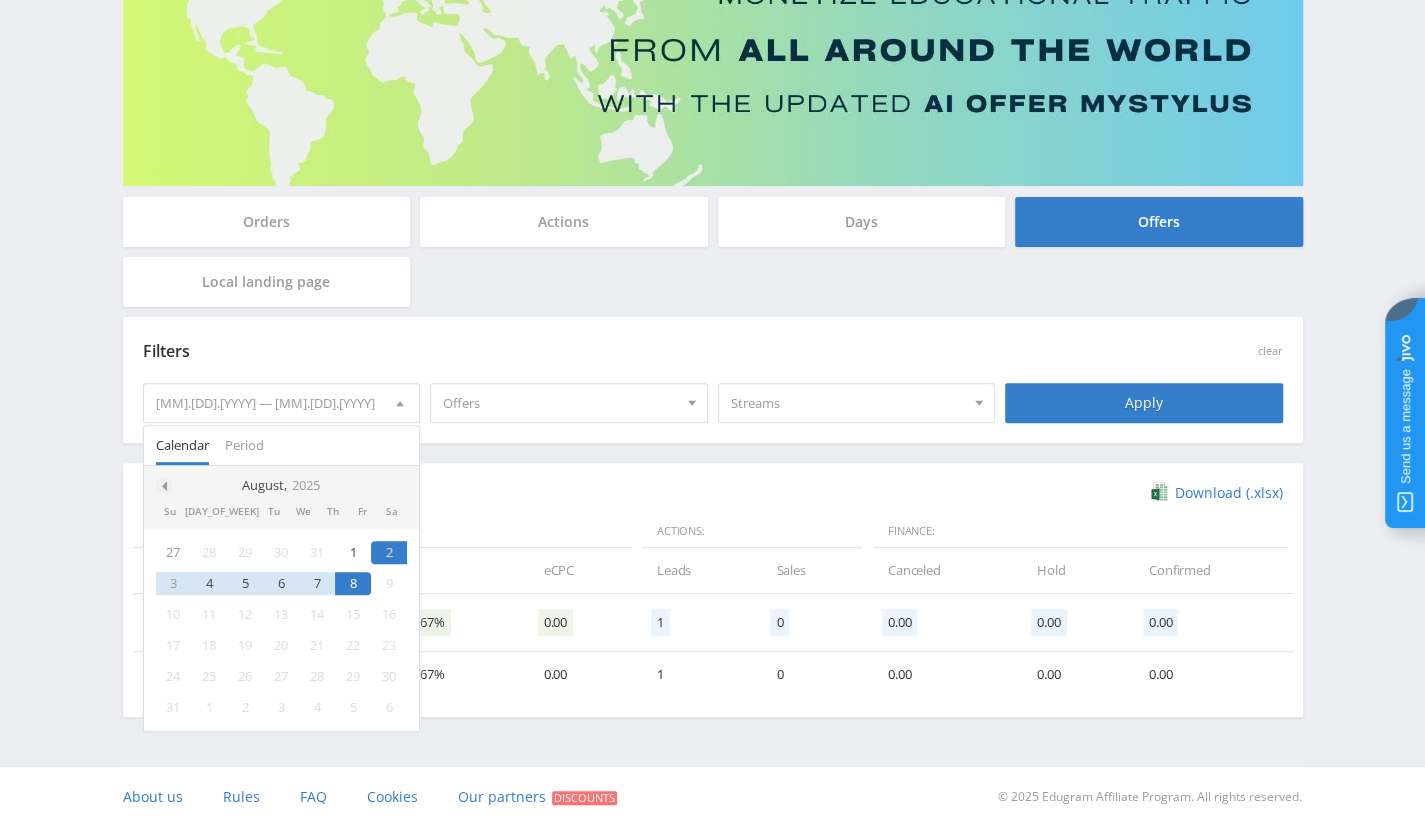 click on "[MONTH], [YEAR]" at bounding box center (282, 486) 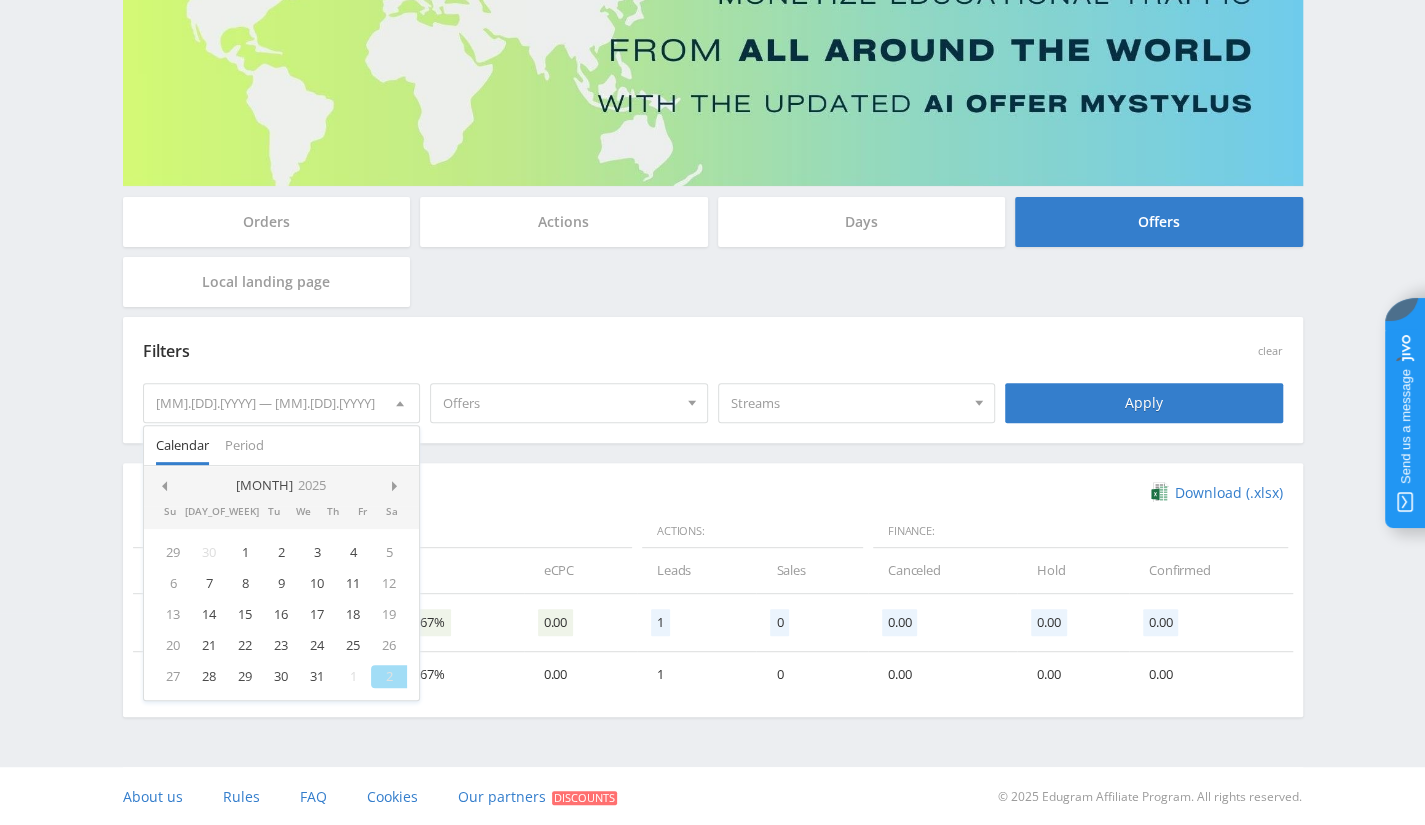 click at bounding box center [162, 486] 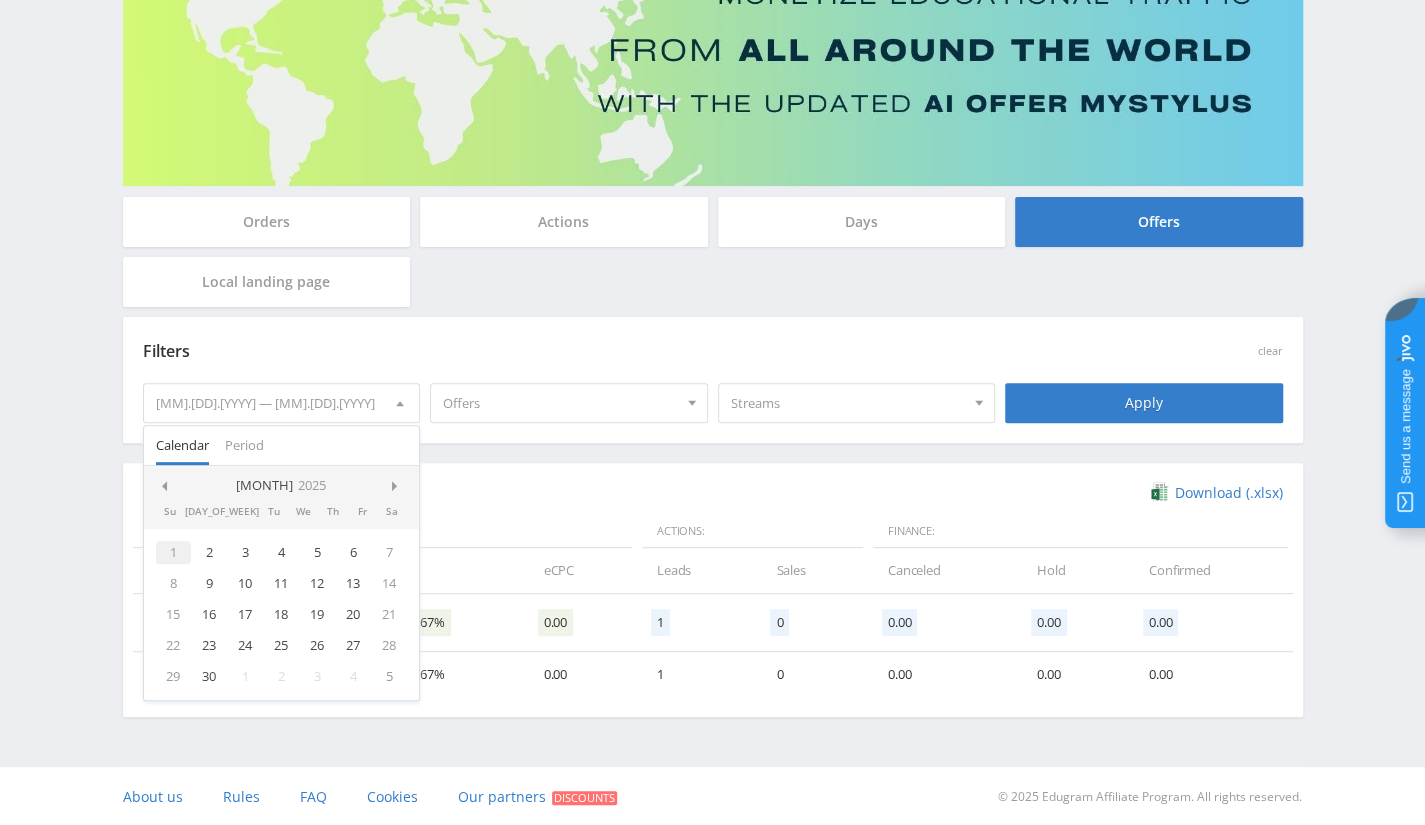 click on "1" at bounding box center (174, 552) 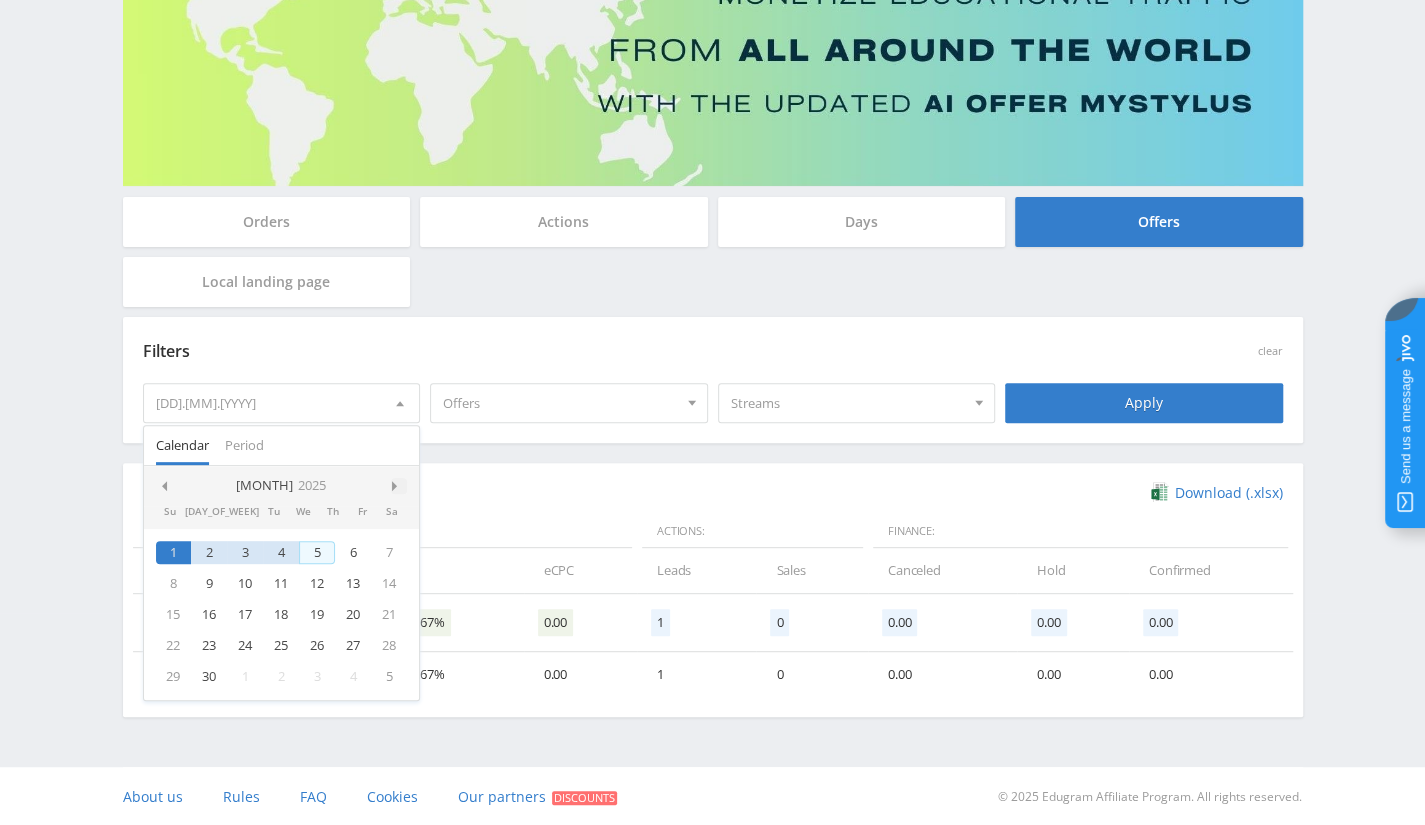 click at bounding box center (399, 486) 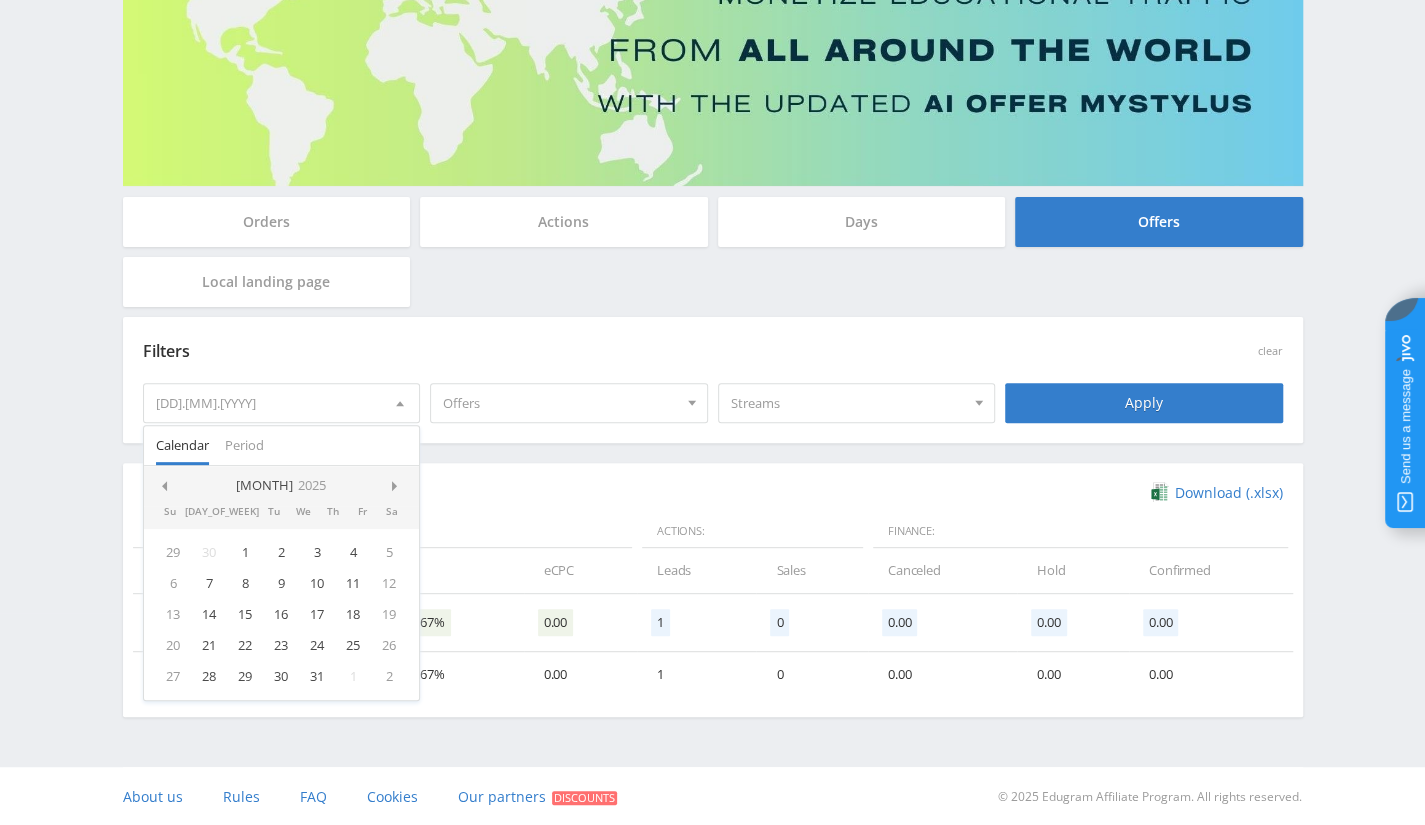 click at bounding box center [399, 486] 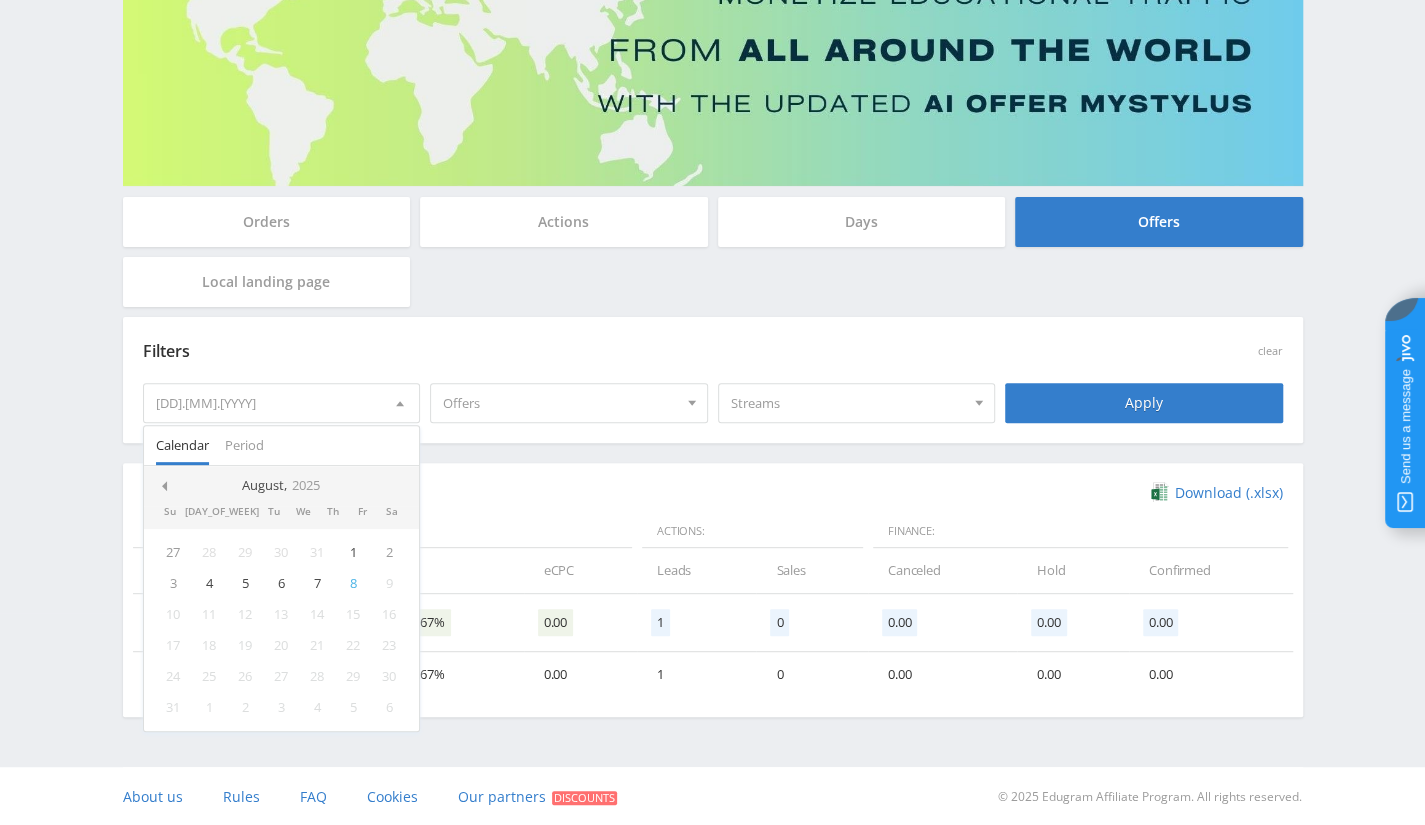 click on "[MONTH], [YEAR]" at bounding box center [282, 486] 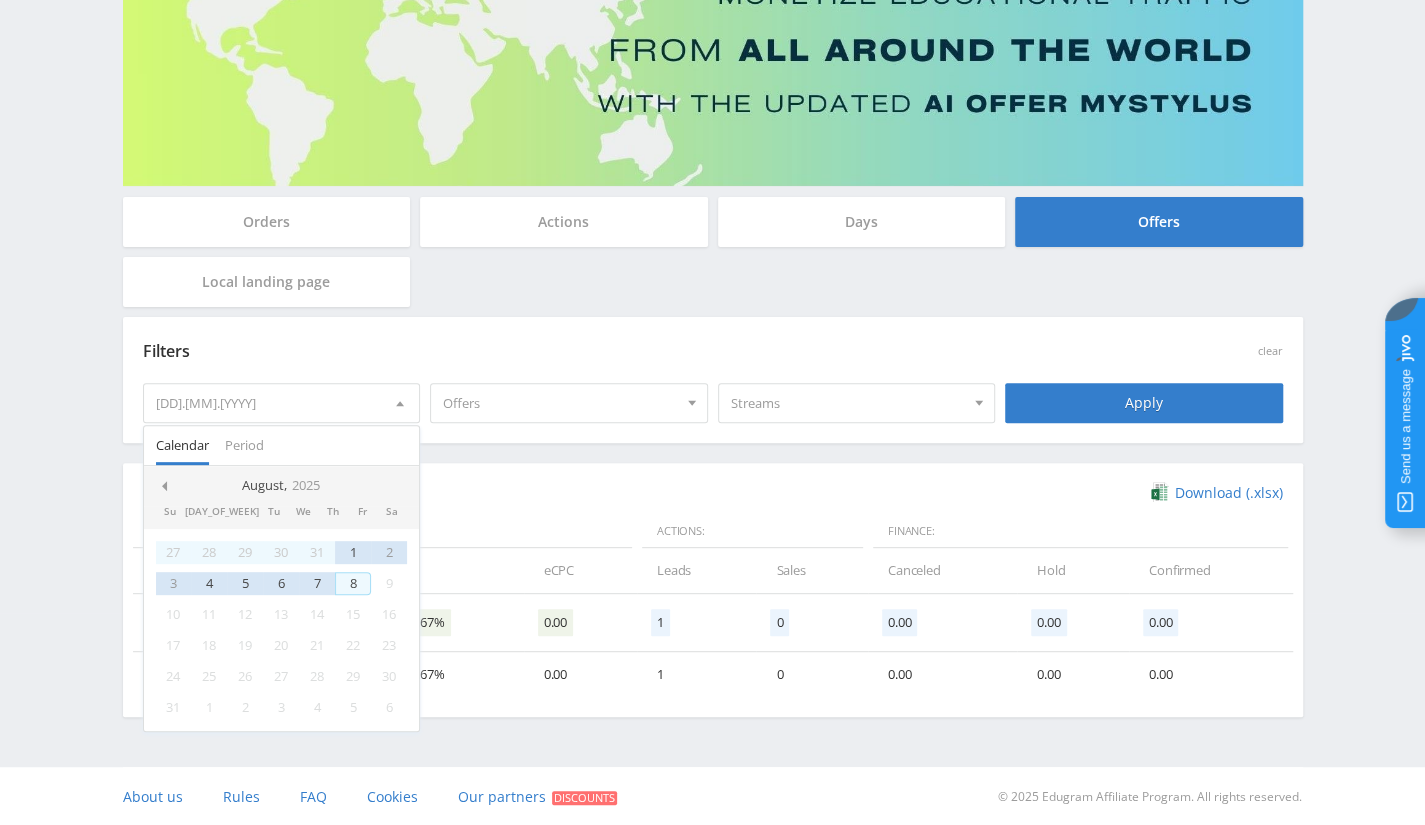click on "8" at bounding box center [353, 583] 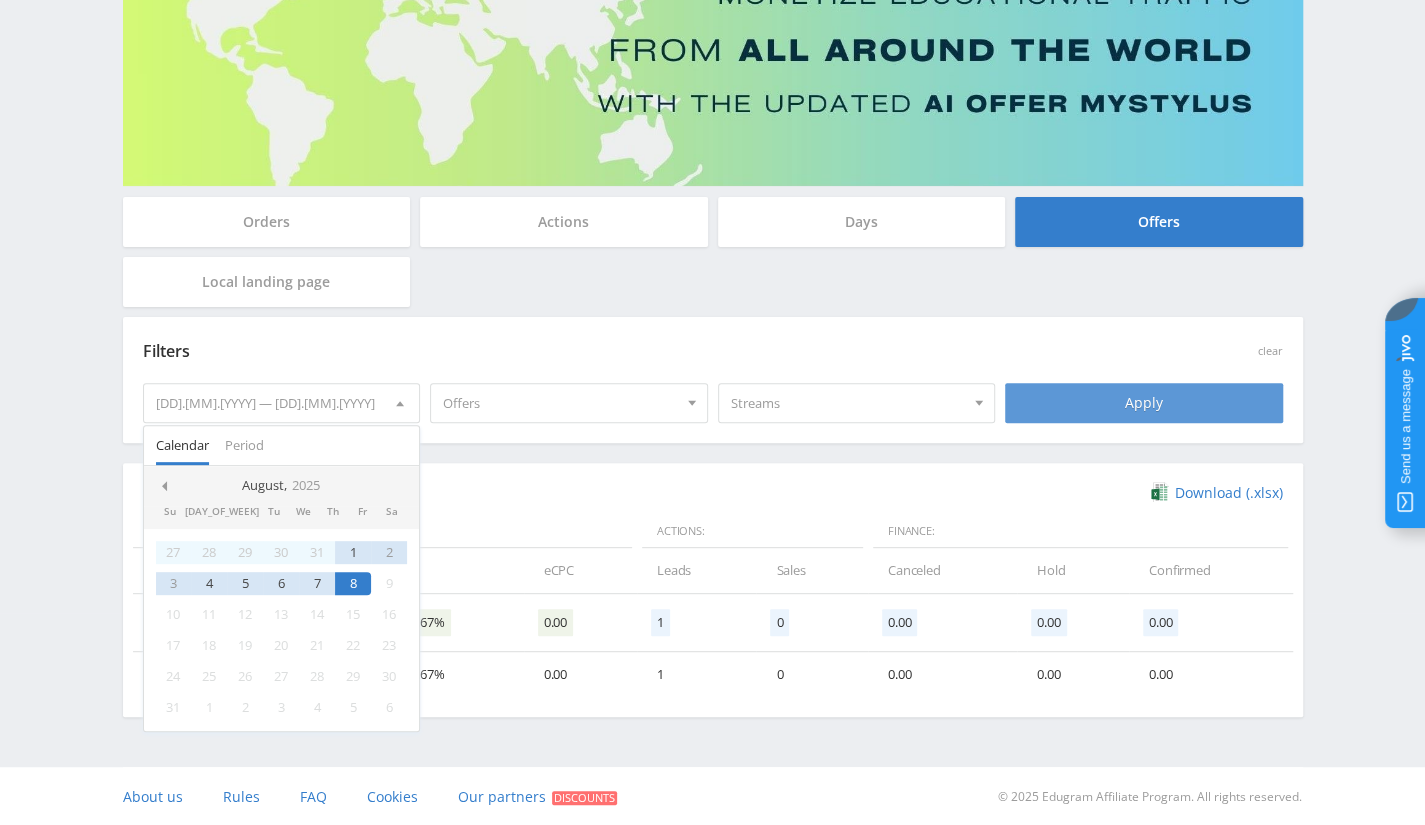 click on "Apply" at bounding box center [1144, 403] 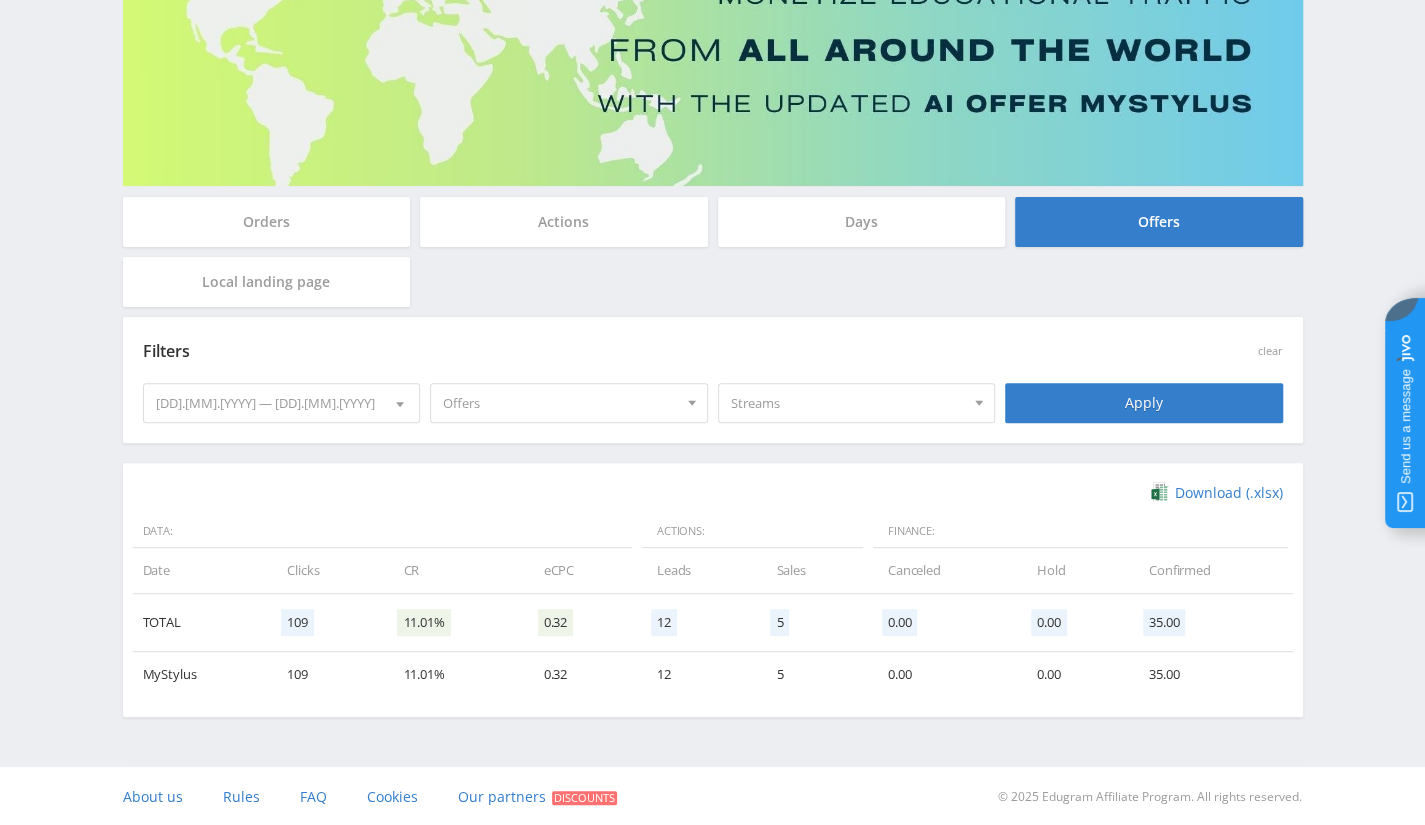 scroll, scrollTop: 212, scrollLeft: 0, axis: vertical 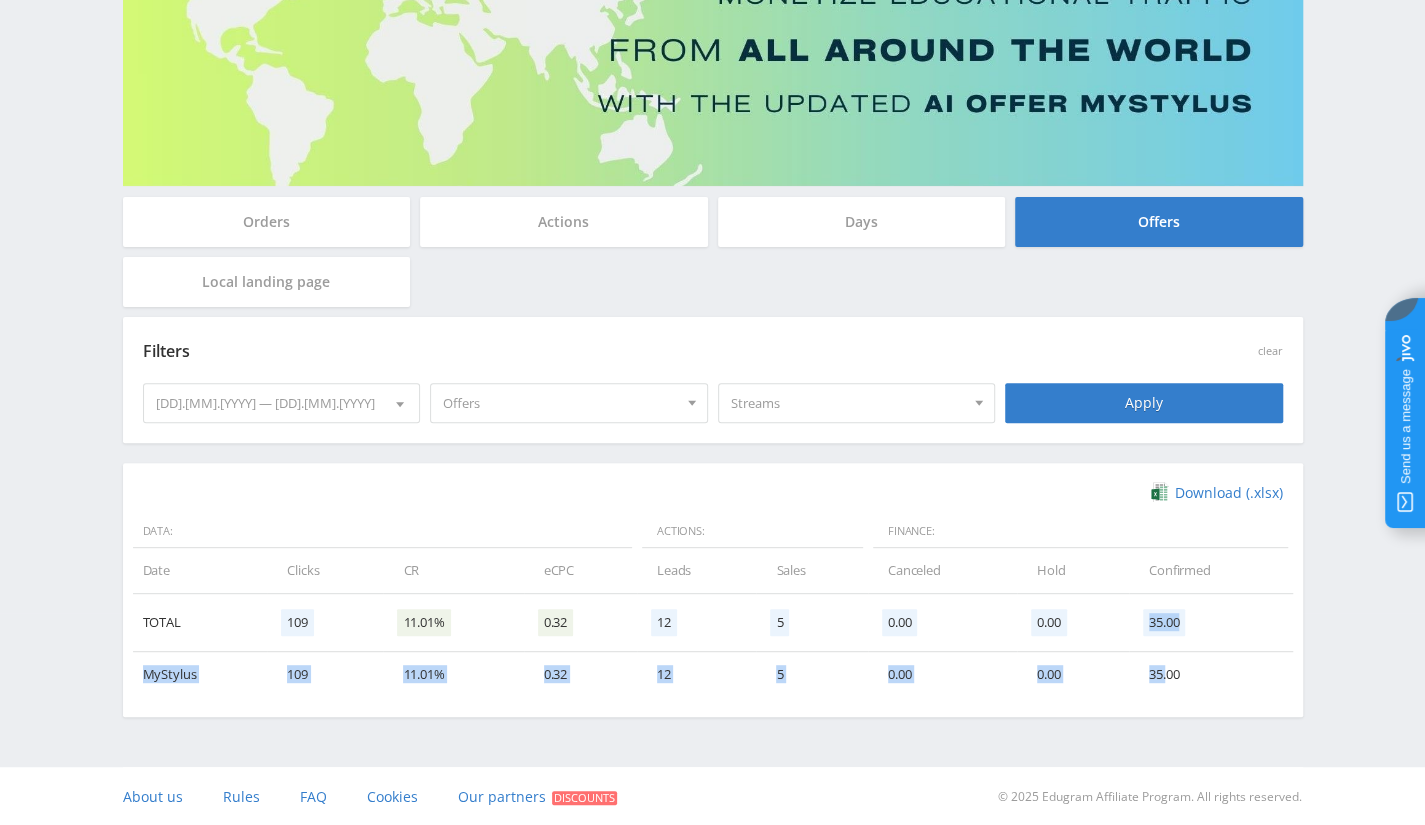 drag, startPoint x: 1163, startPoint y: 675, endPoint x: 1103, endPoint y: 599, distance: 96.82975 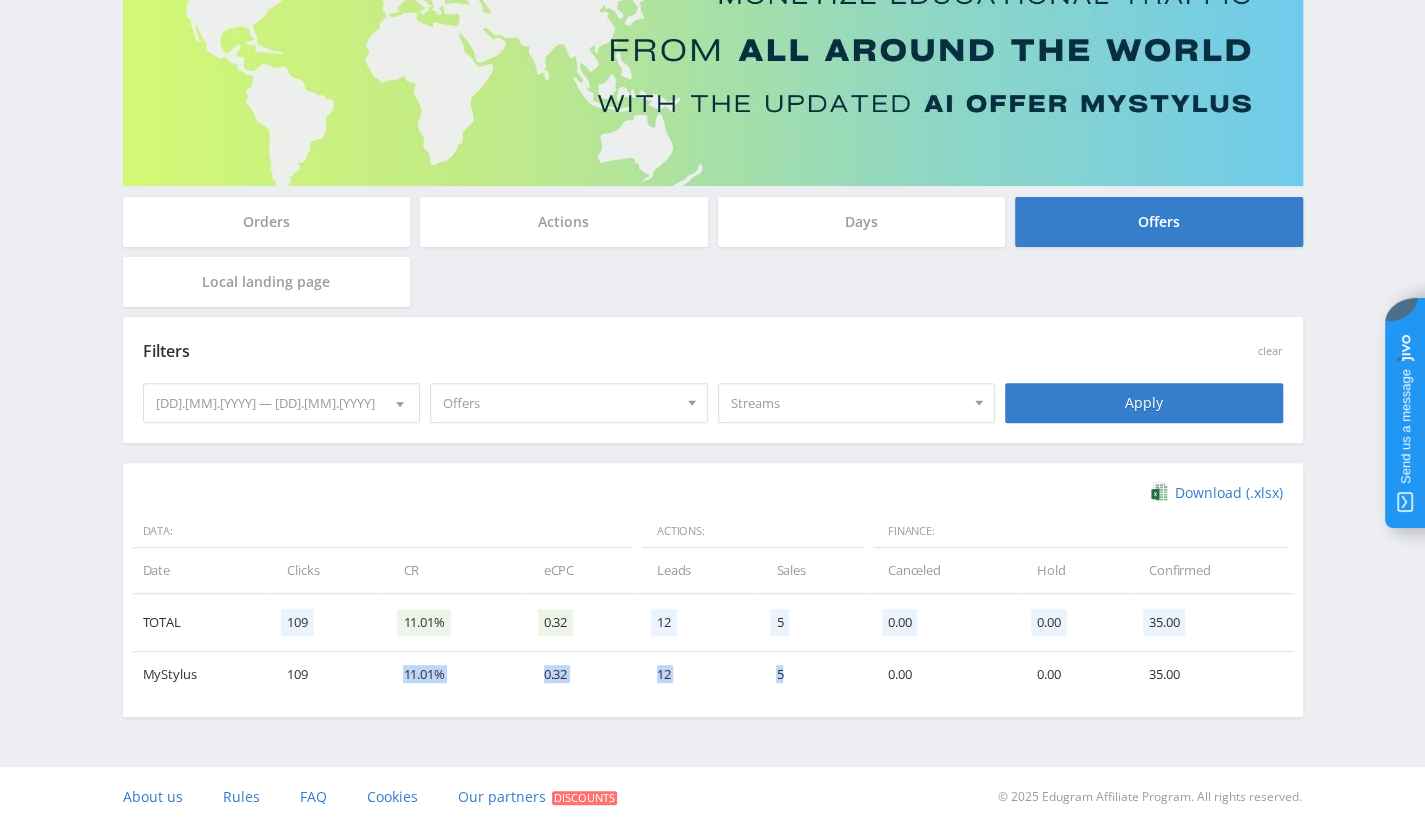 drag, startPoint x: 399, startPoint y: 674, endPoint x: 796, endPoint y: 682, distance: 397.0806 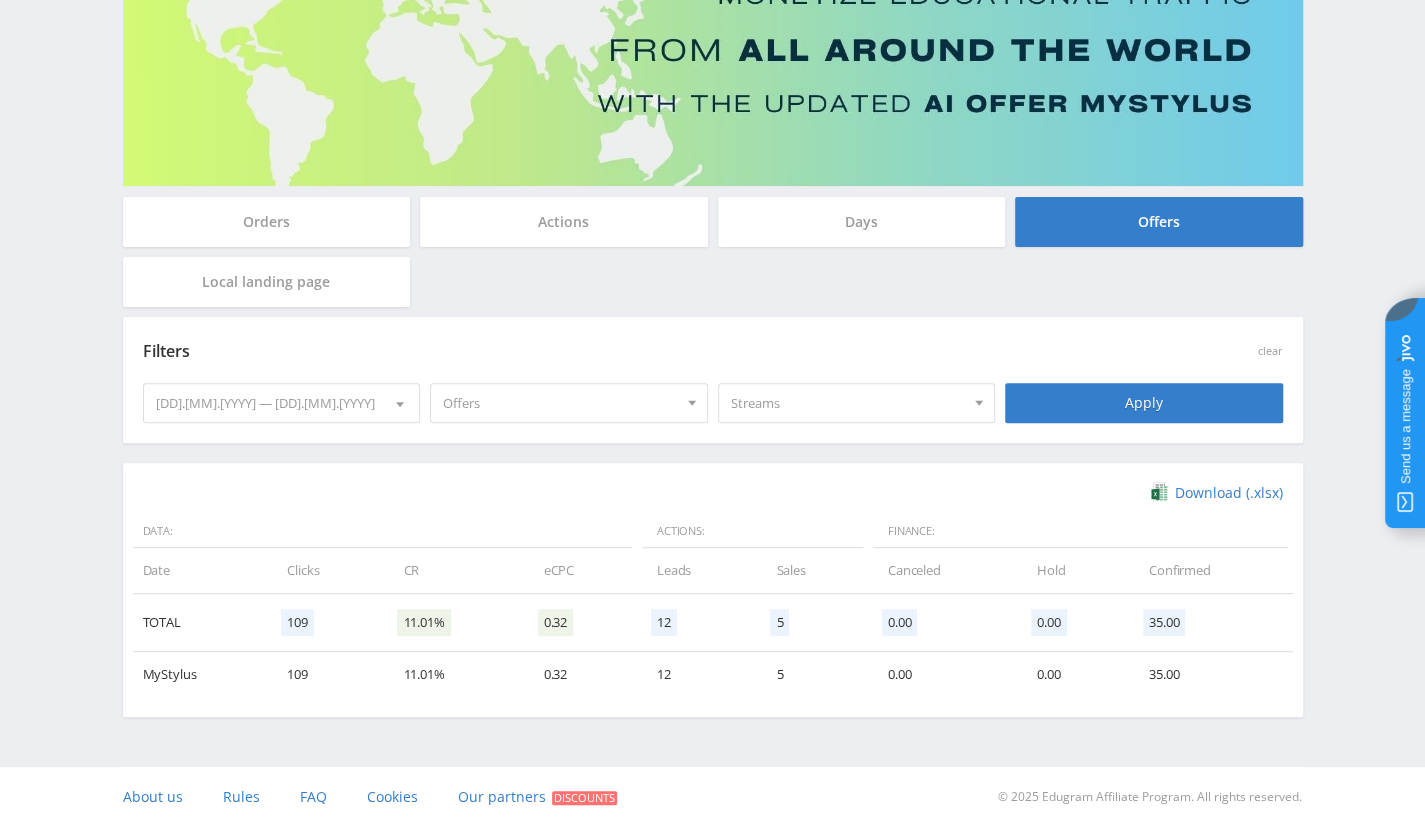 click on "[DD].[MM].[YYYY] — [DD].[MM].[YYYY]" at bounding box center [282, 403] 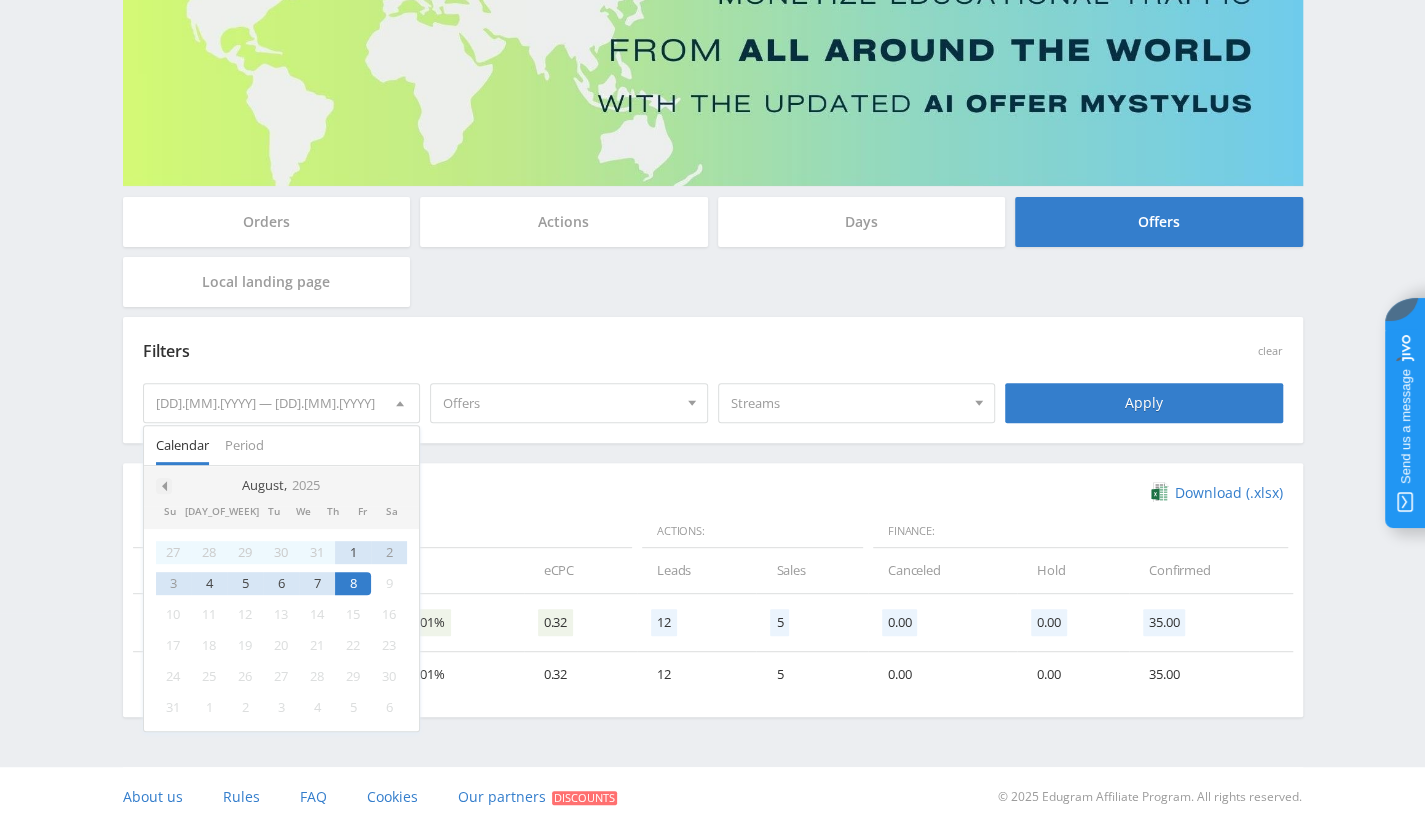 click at bounding box center (162, 486) 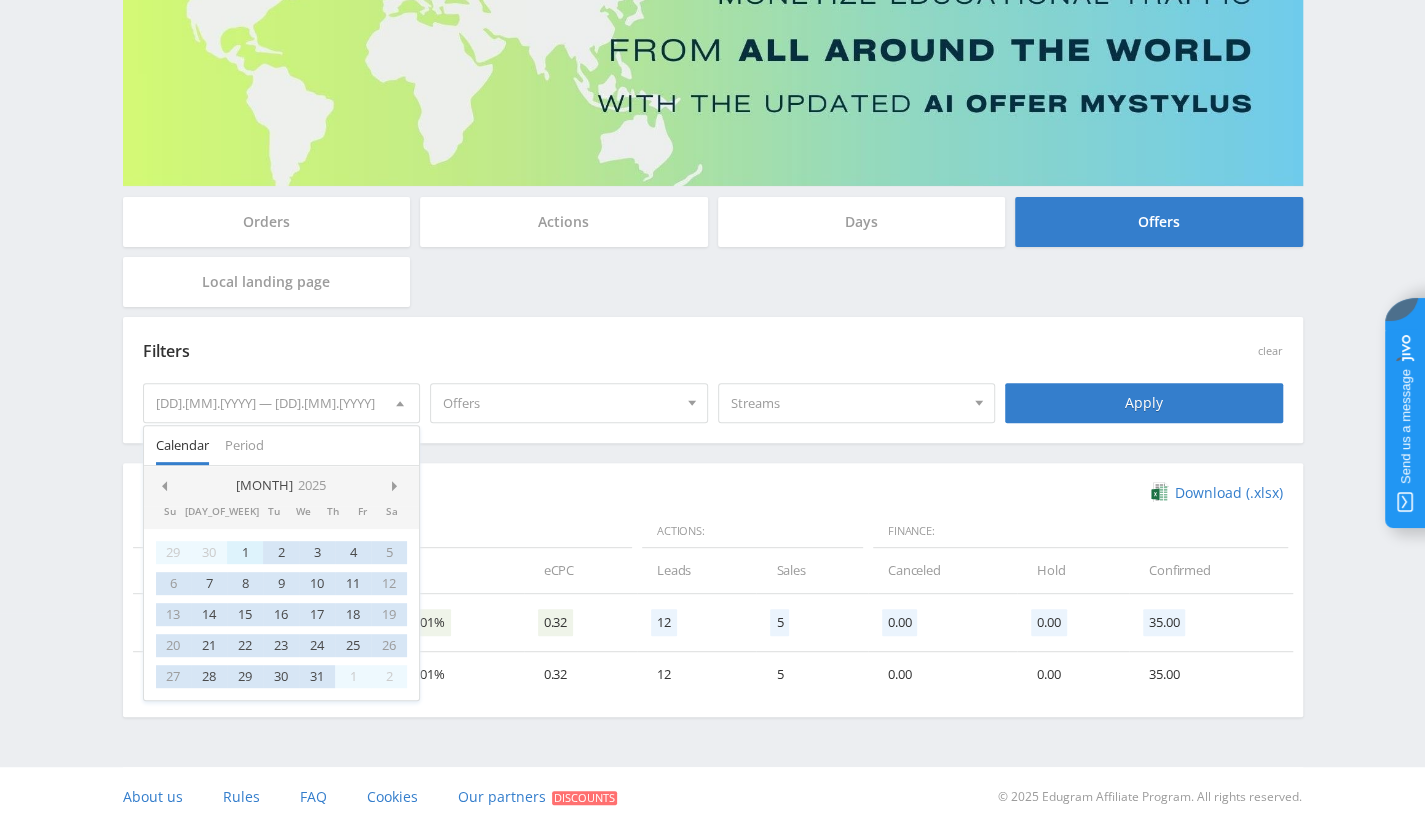click on "1" at bounding box center (245, 552) 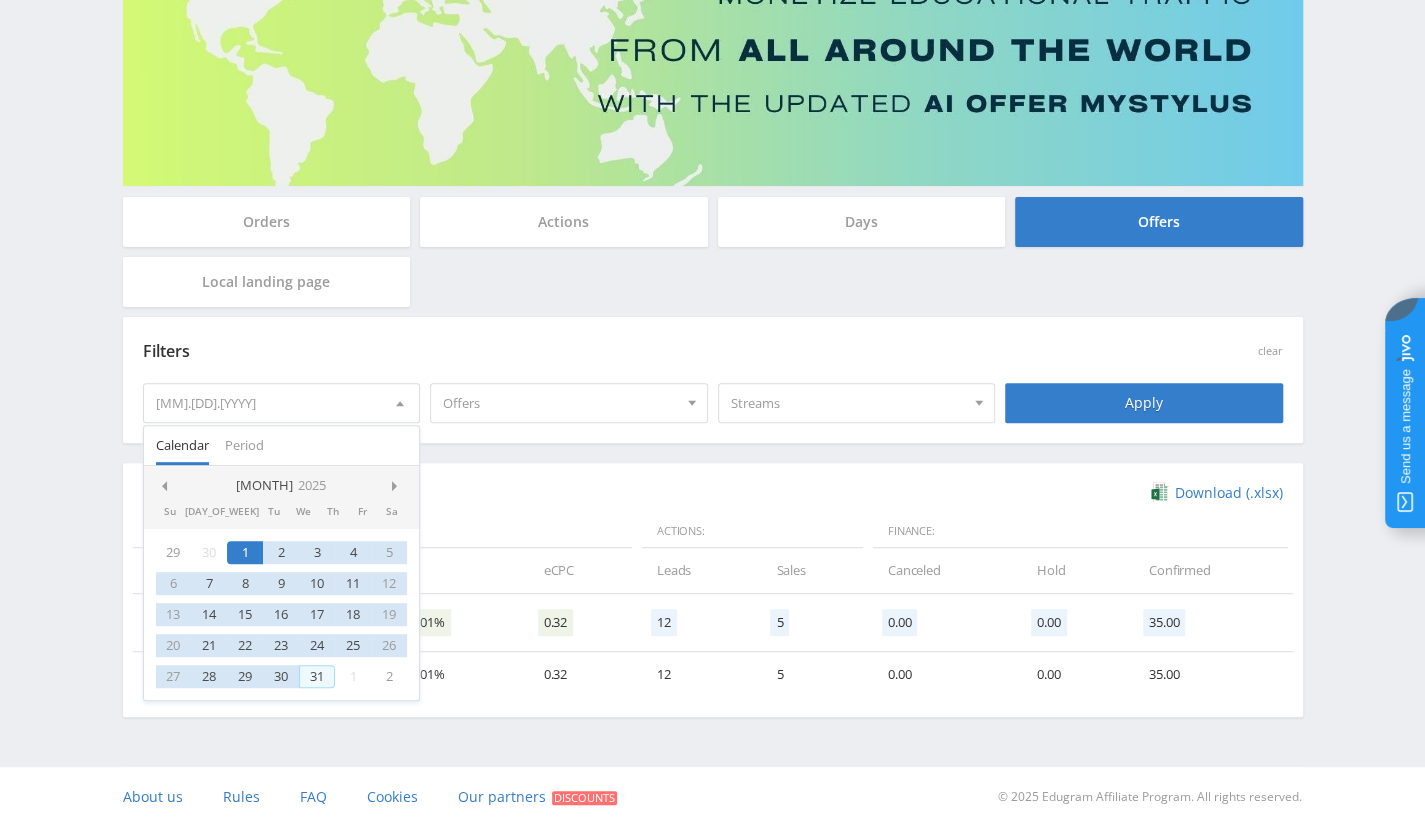 click on "31" at bounding box center (317, 676) 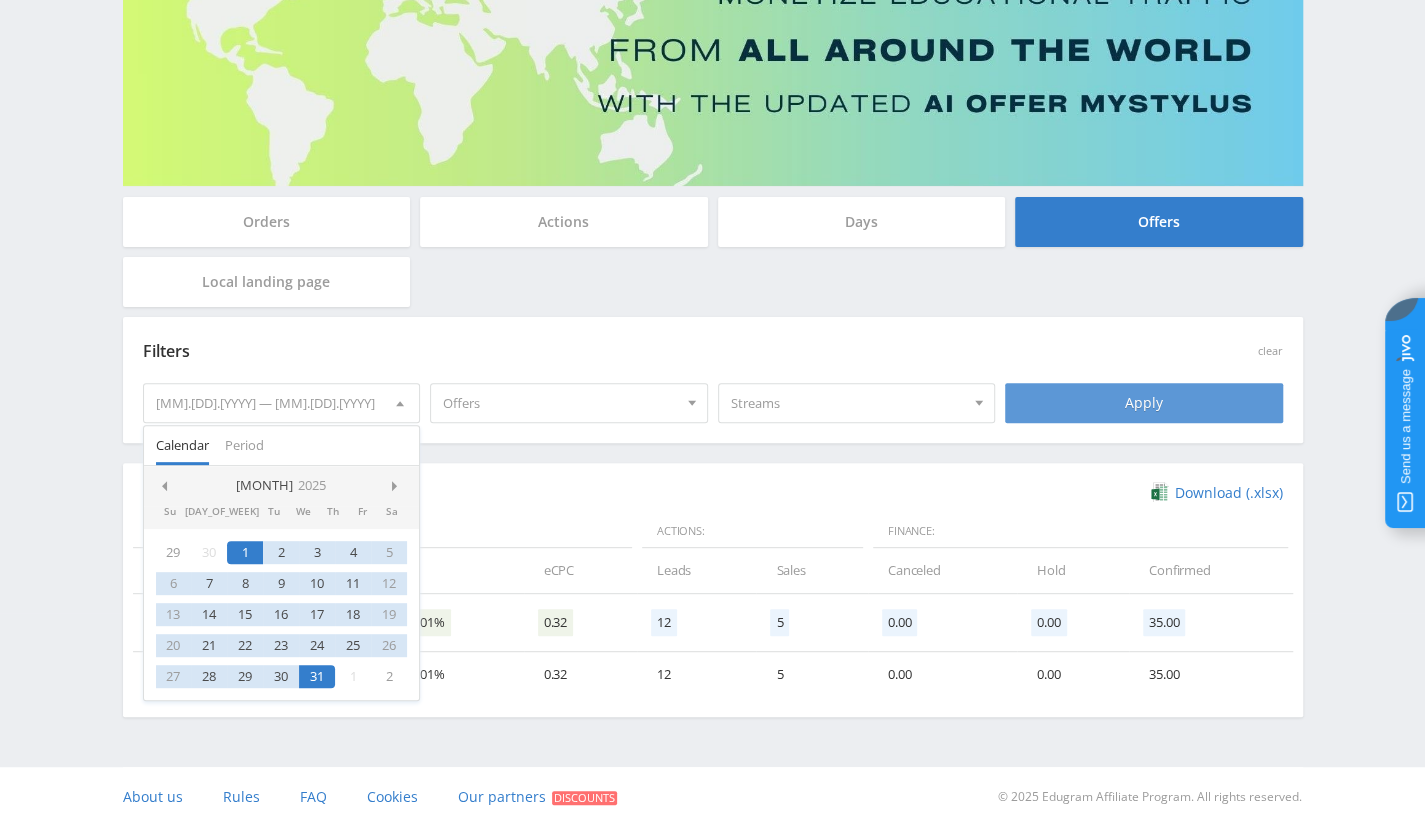 click on "Apply" at bounding box center (1144, 403) 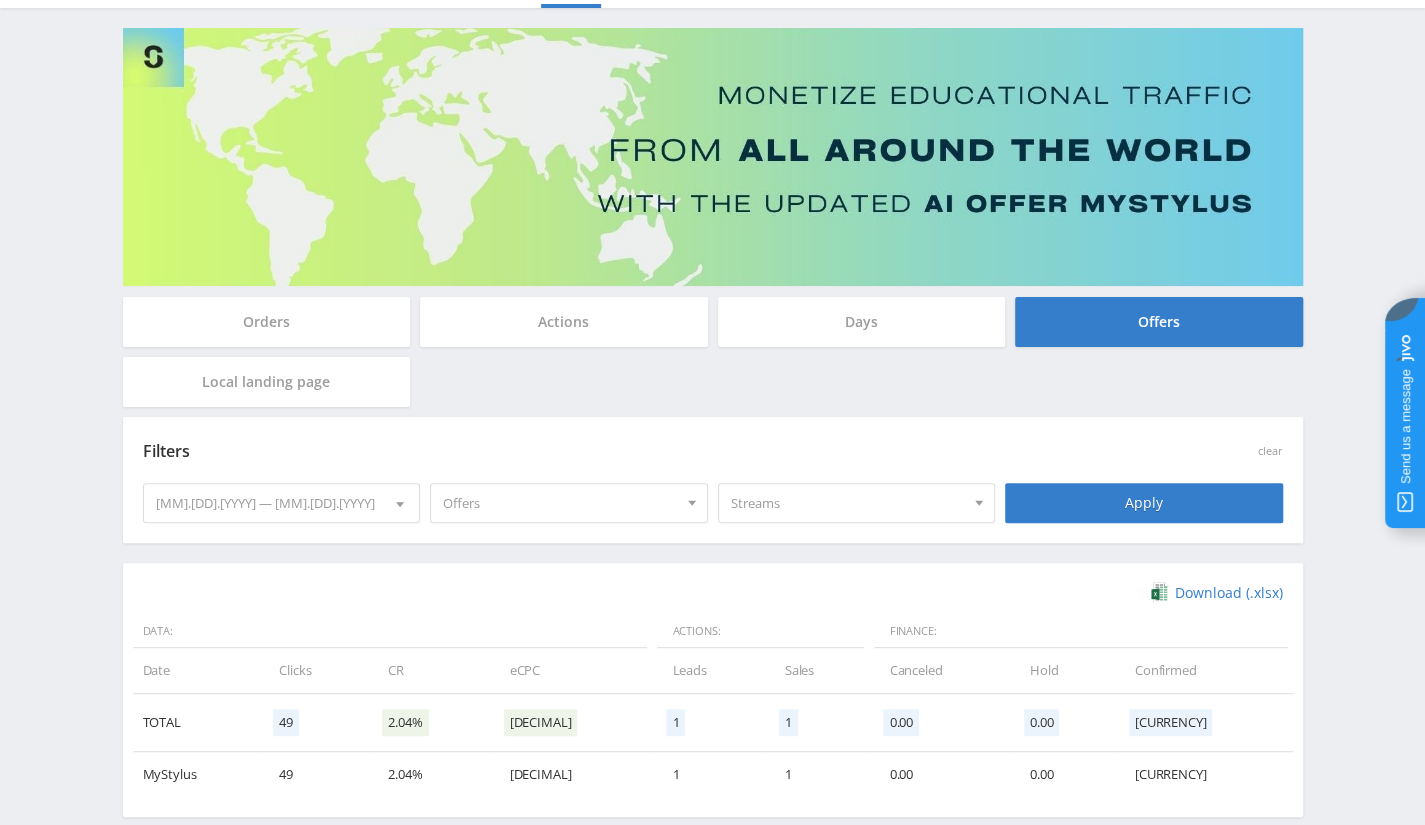 scroll, scrollTop: 212, scrollLeft: 0, axis: vertical 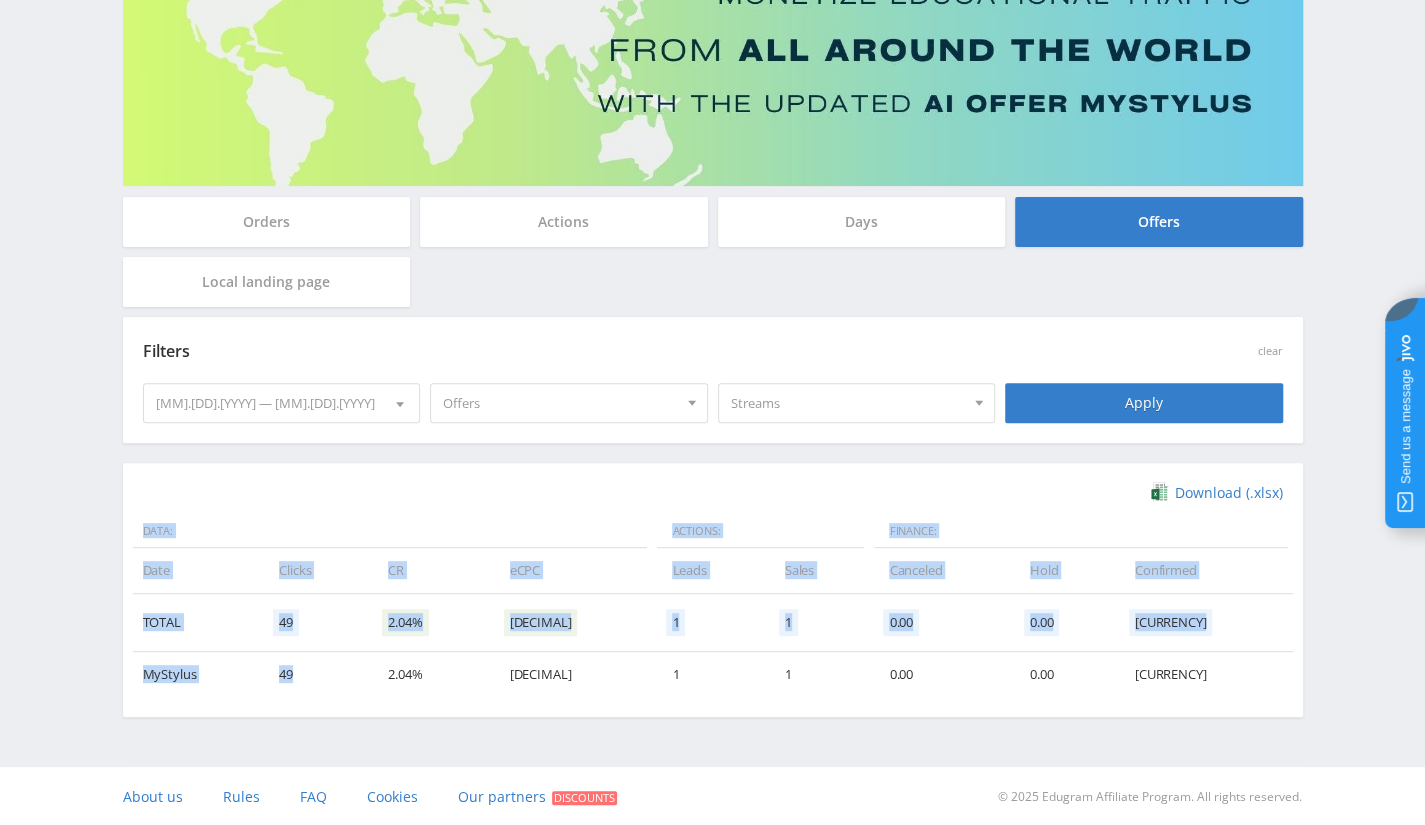 drag, startPoint x: 381, startPoint y: 688, endPoint x: 866, endPoint y: 706, distance: 485.3339 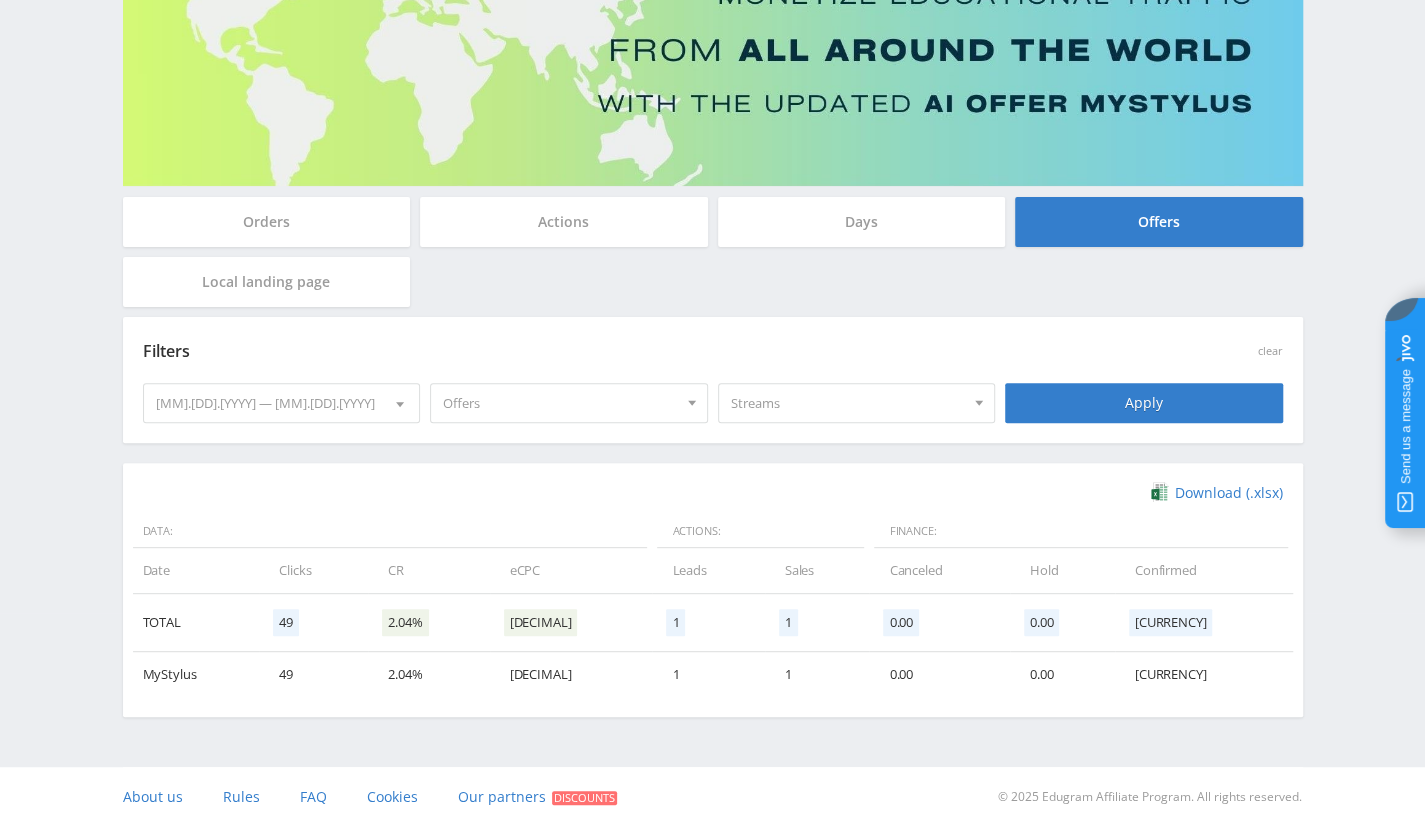click on "[MM].[DD].[YYYY] — [MM].[DD].[YYYY]" at bounding box center [282, 403] 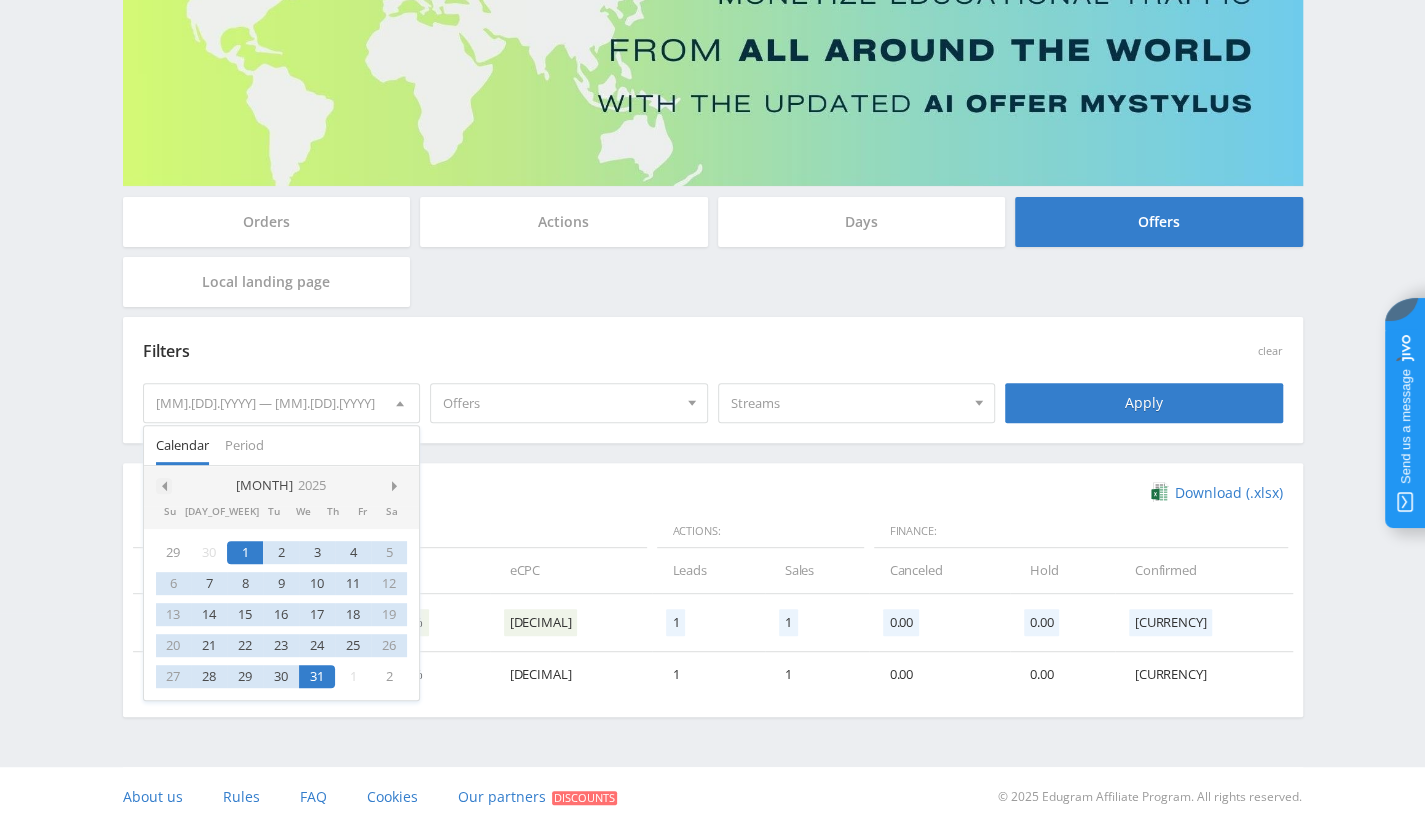 click at bounding box center [162, 486] 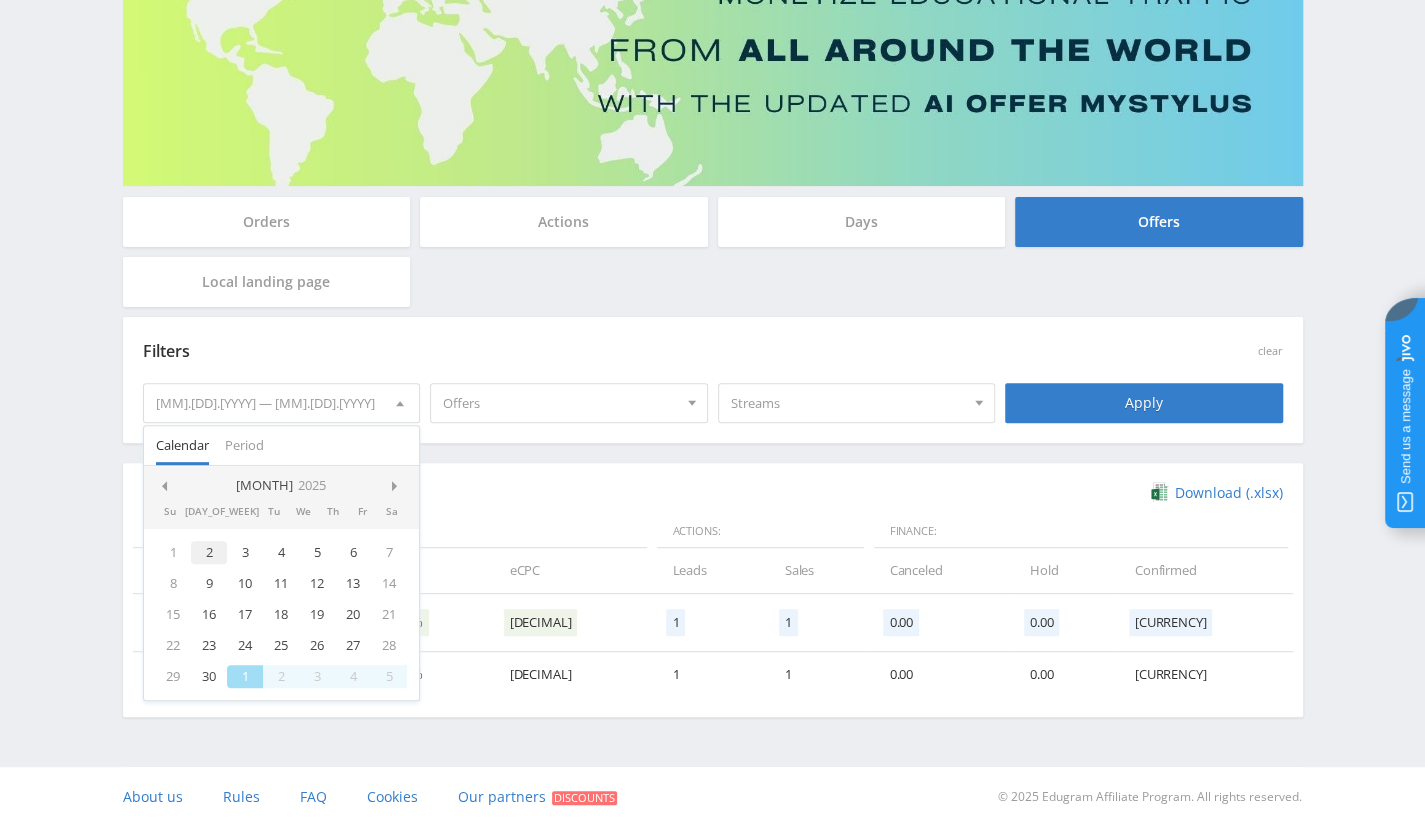 click on "2" at bounding box center [209, 552] 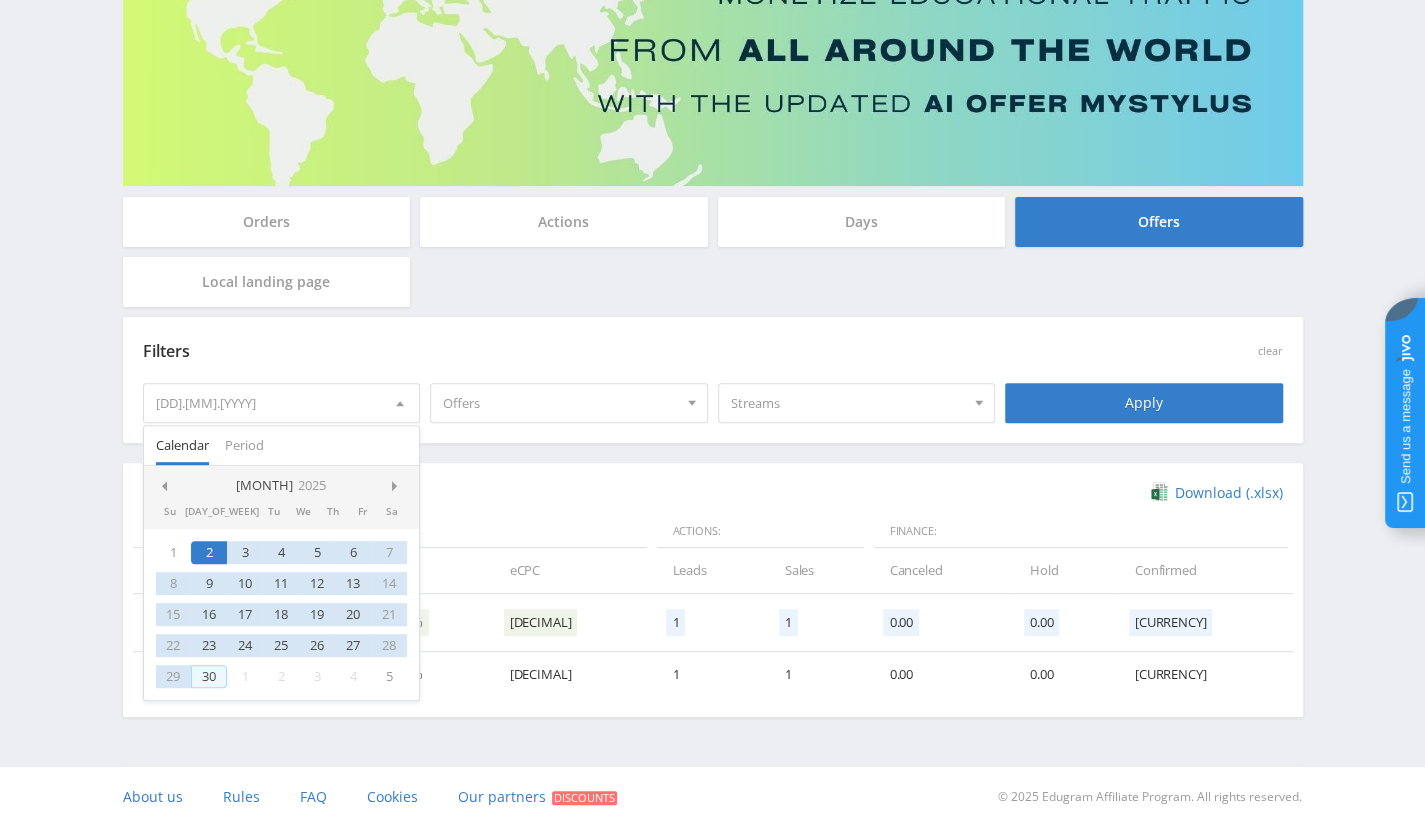 click on "30" at bounding box center [209, 676] 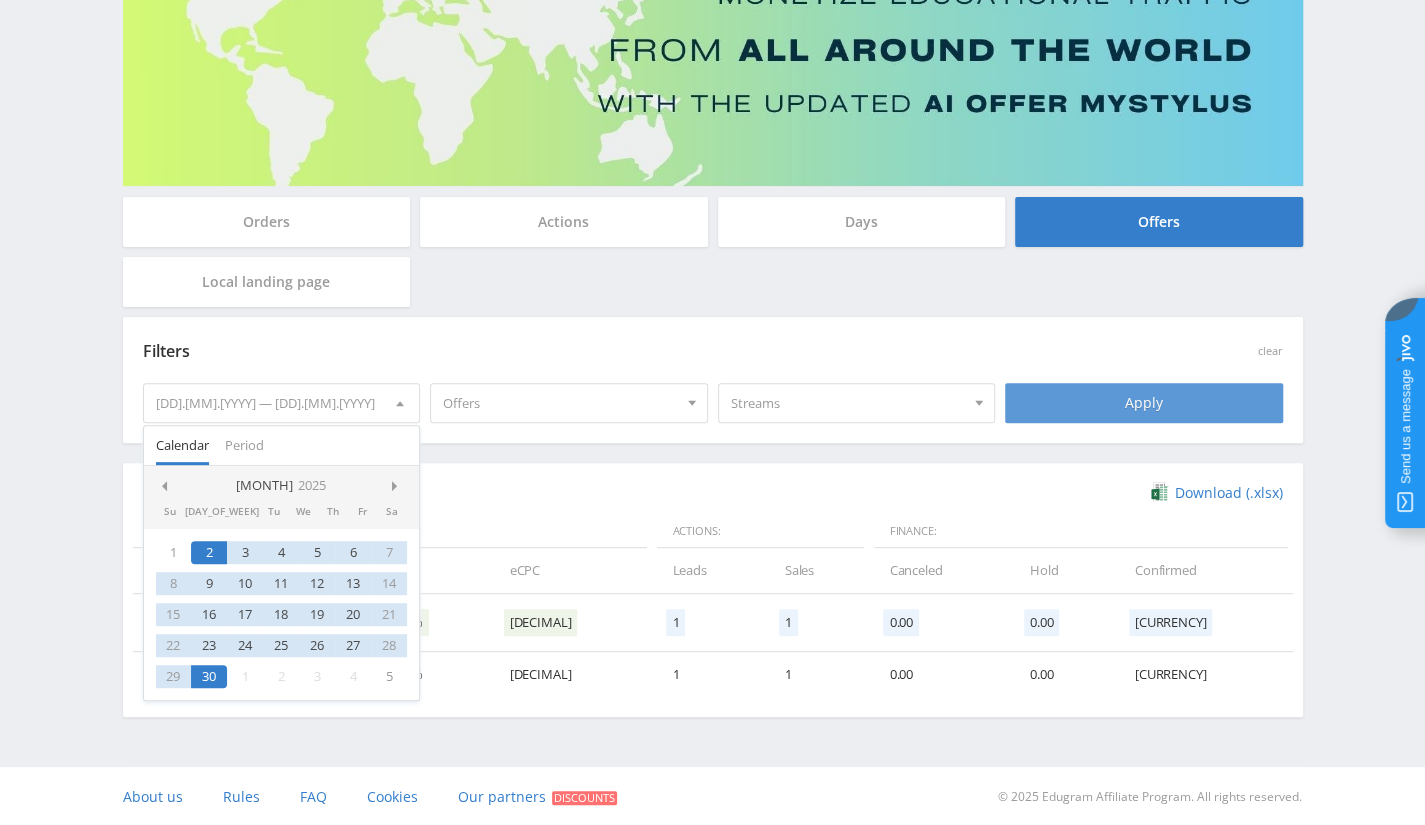 click on "Apply" at bounding box center [1144, 403] 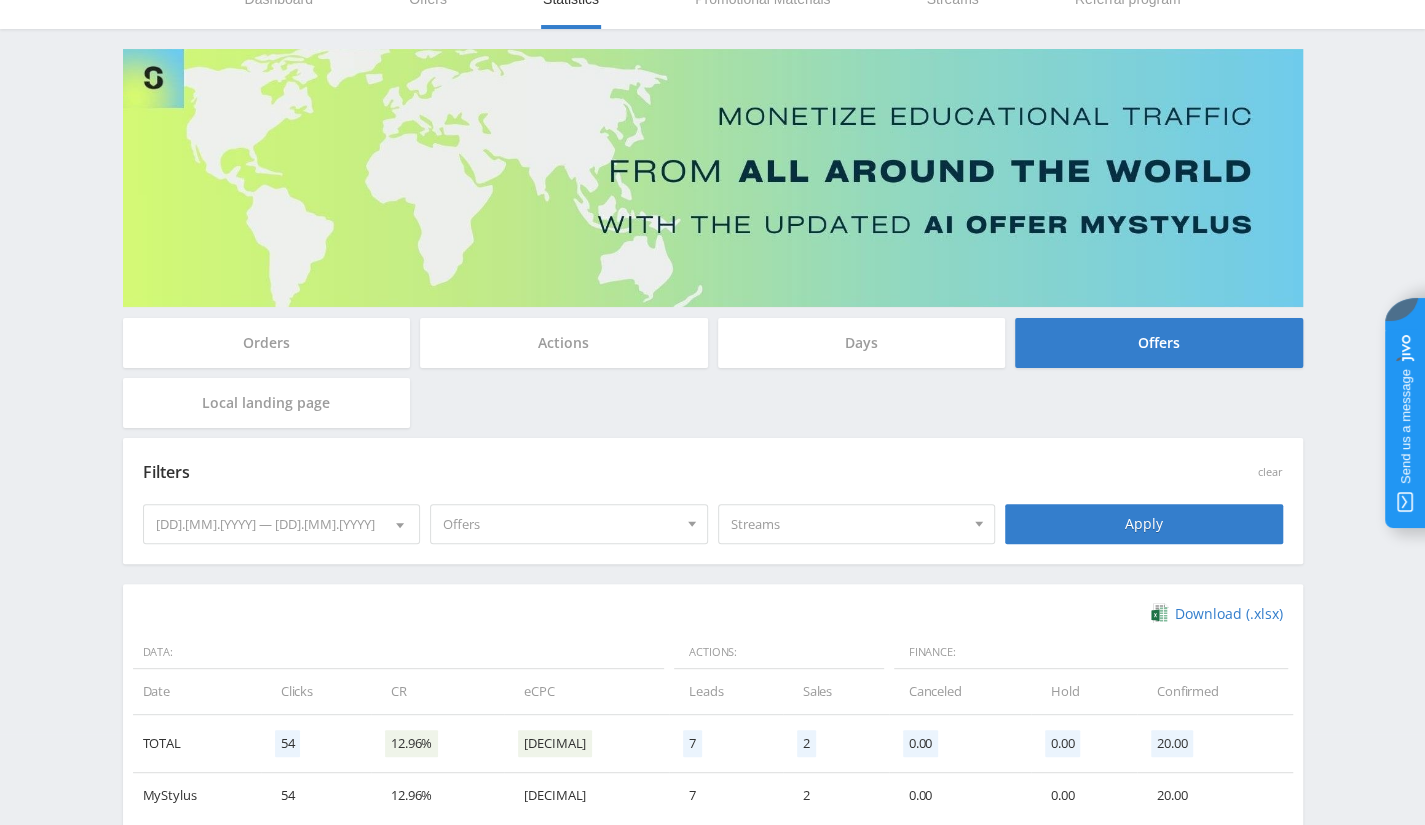 scroll, scrollTop: 212, scrollLeft: 0, axis: vertical 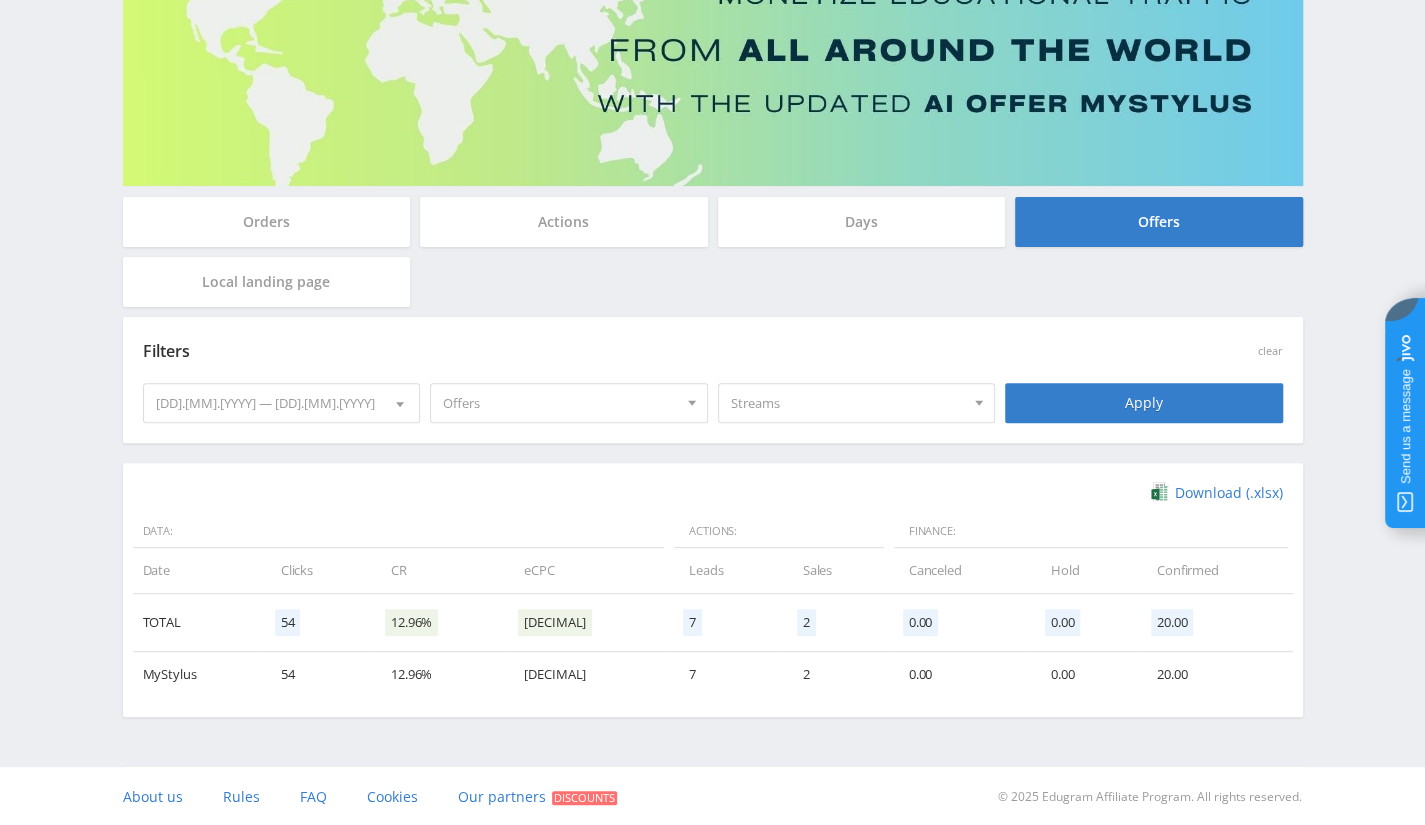 drag, startPoint x: 778, startPoint y: 683, endPoint x: 818, endPoint y: 672, distance: 41.484936 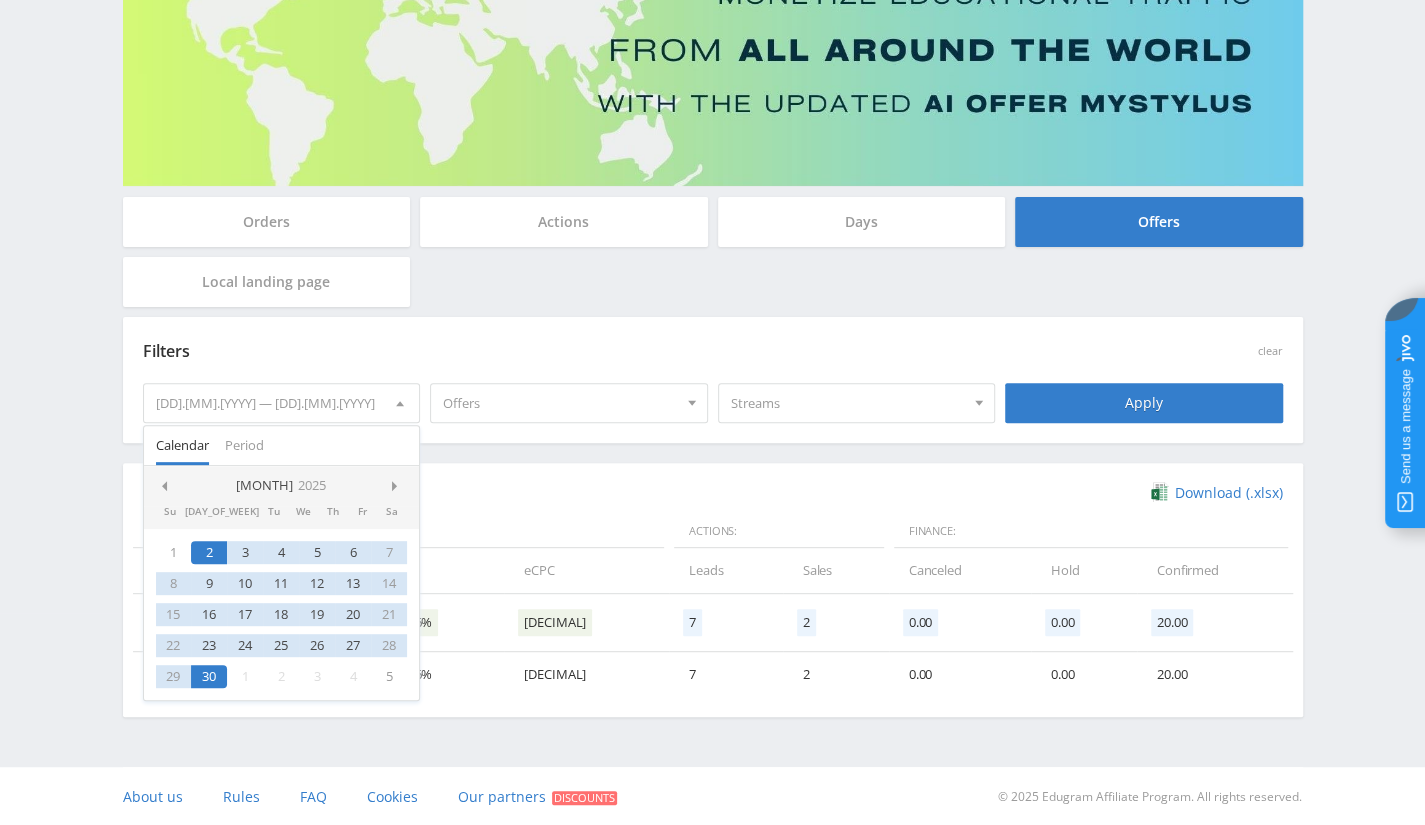 click on "[MONTH], [YEAR]" at bounding box center [282, 486] 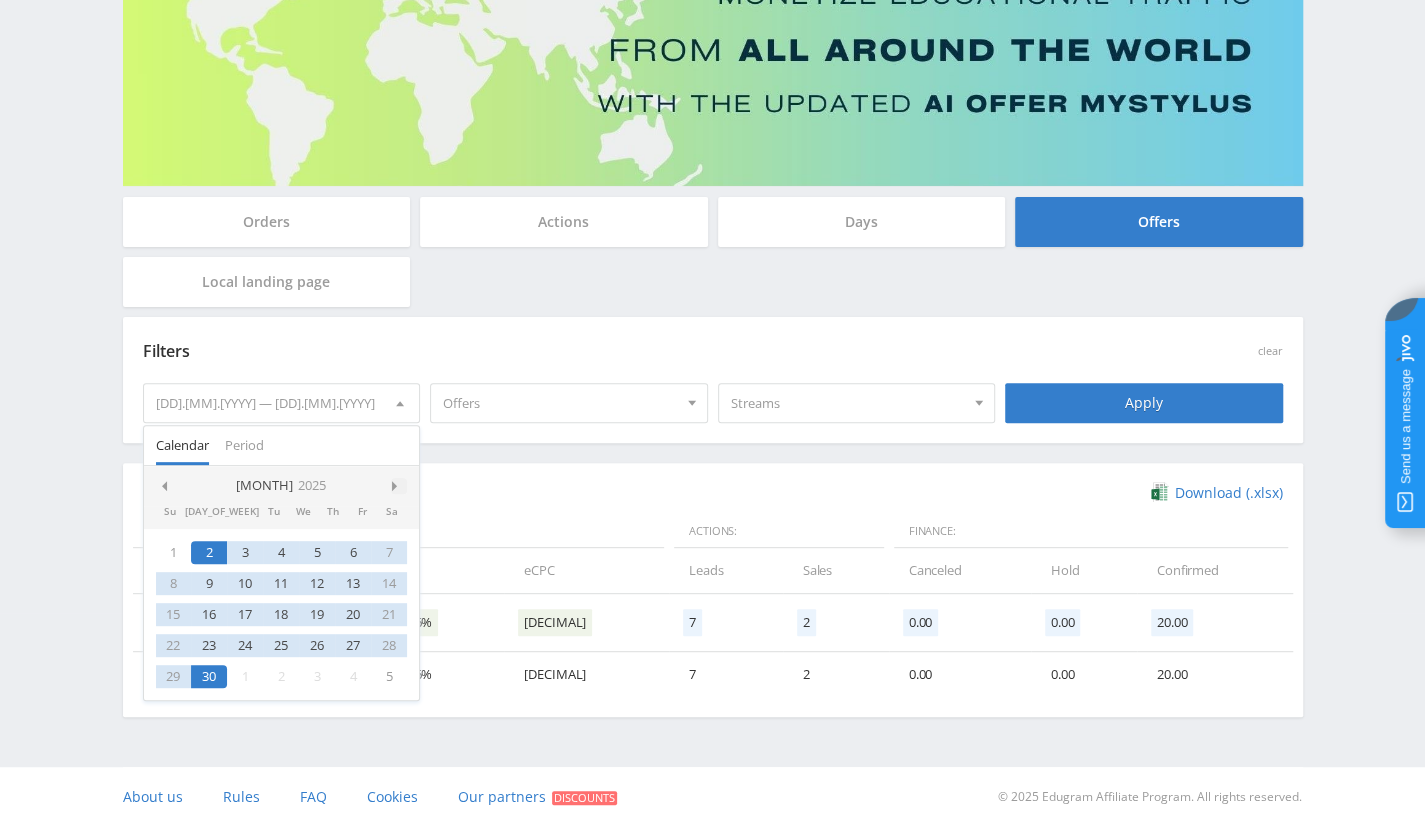 click at bounding box center (397, 486) 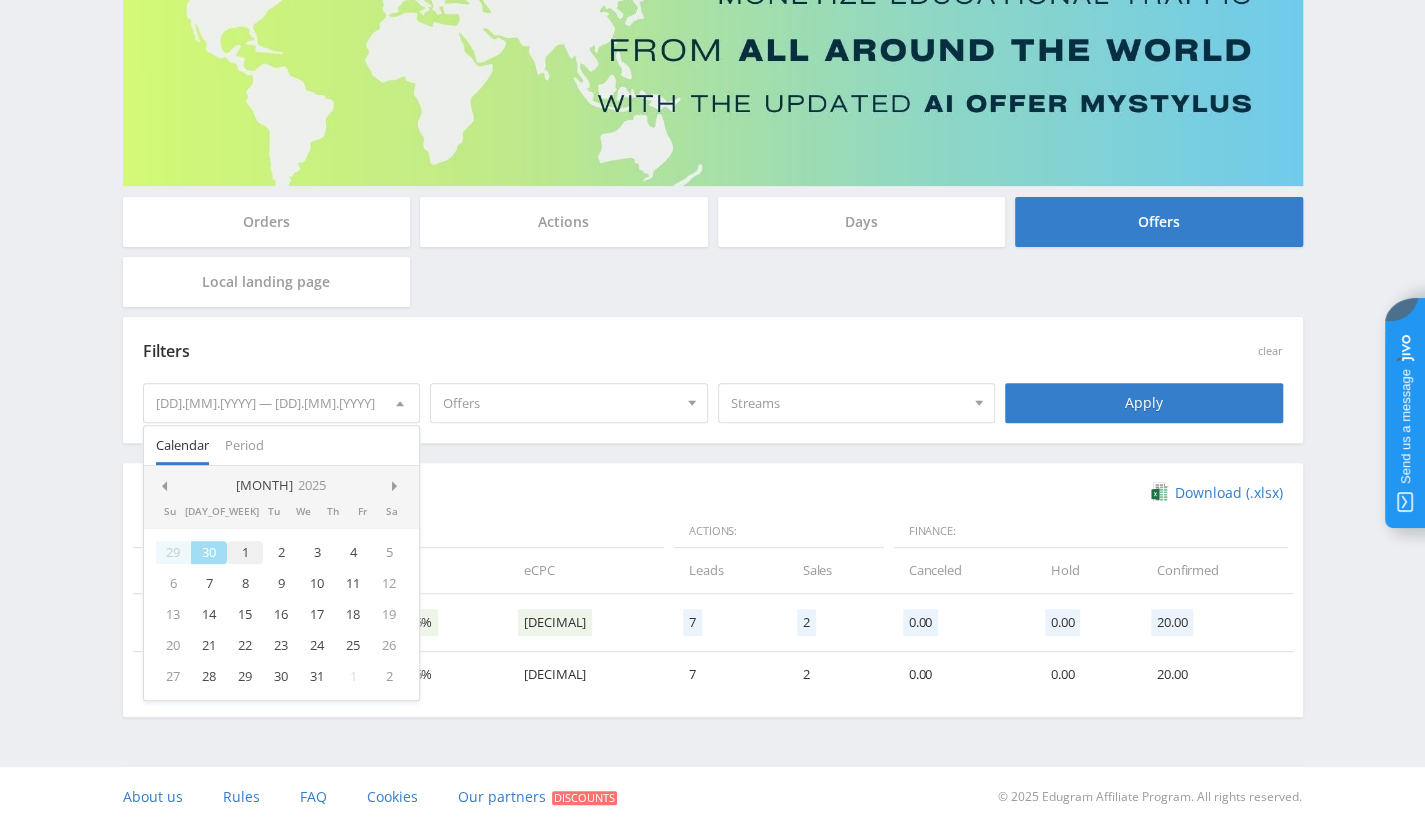 click on "1" at bounding box center (245, 552) 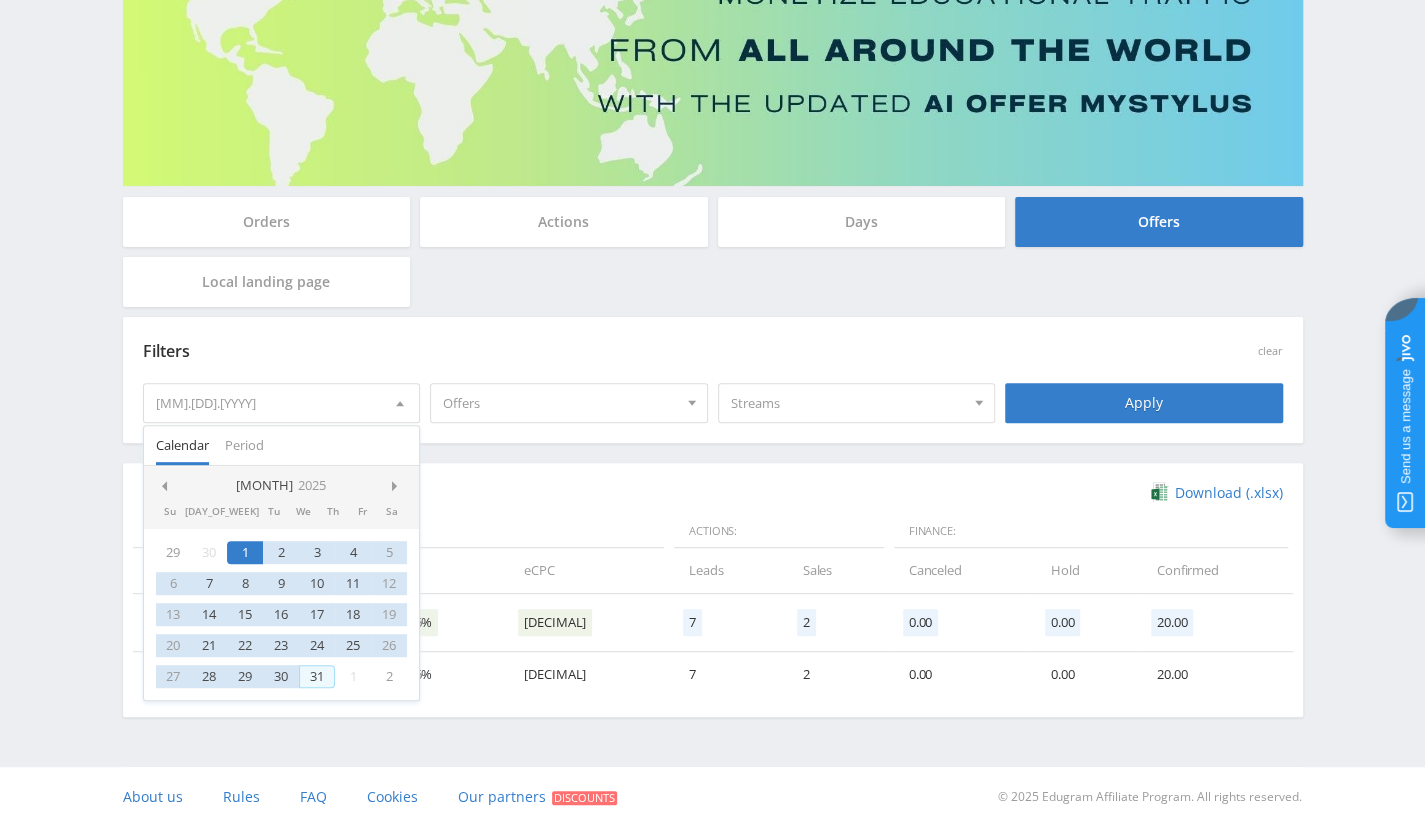 click on "31" at bounding box center [317, 676] 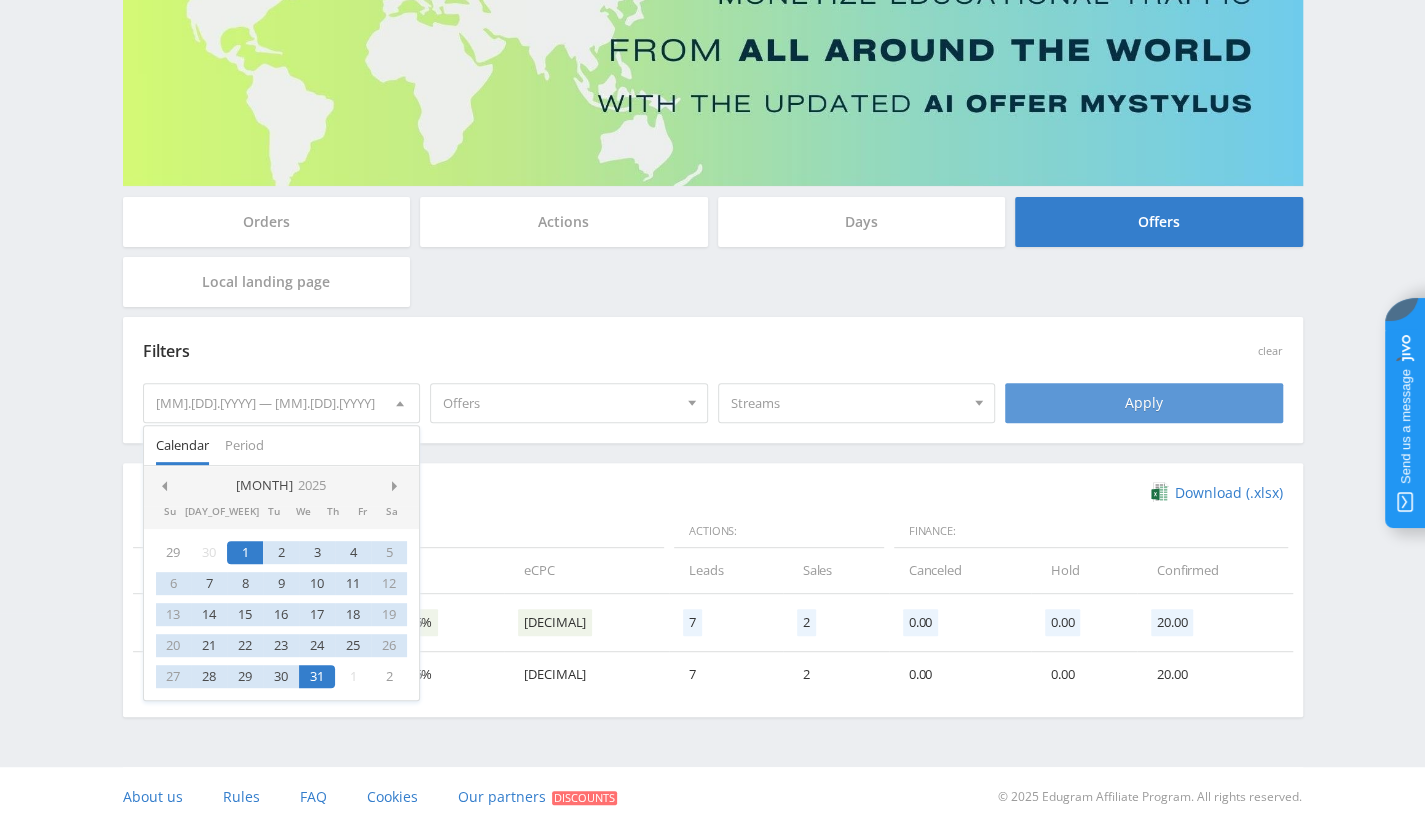 click on "Apply" at bounding box center (1144, 403) 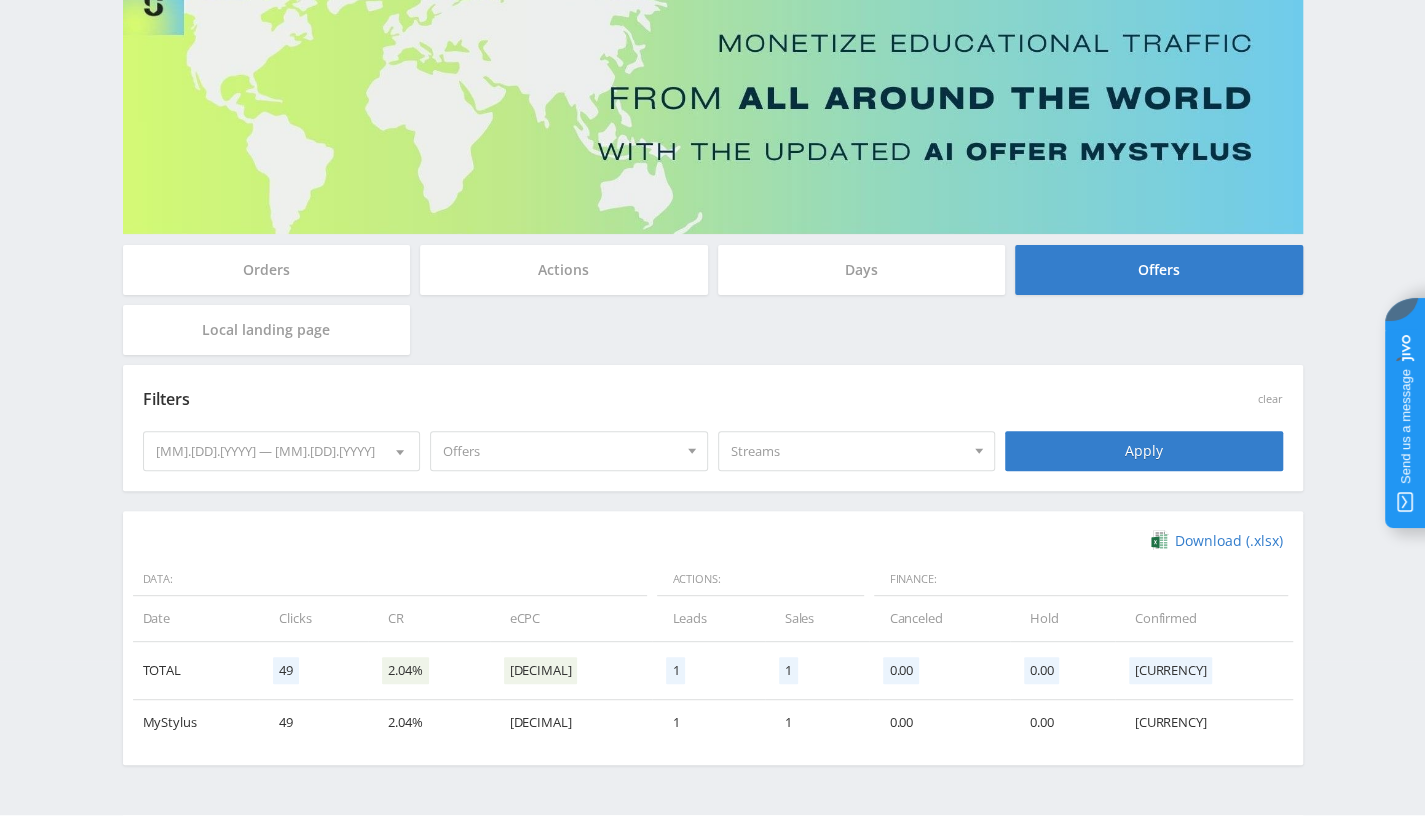 scroll, scrollTop: 0, scrollLeft: 0, axis: both 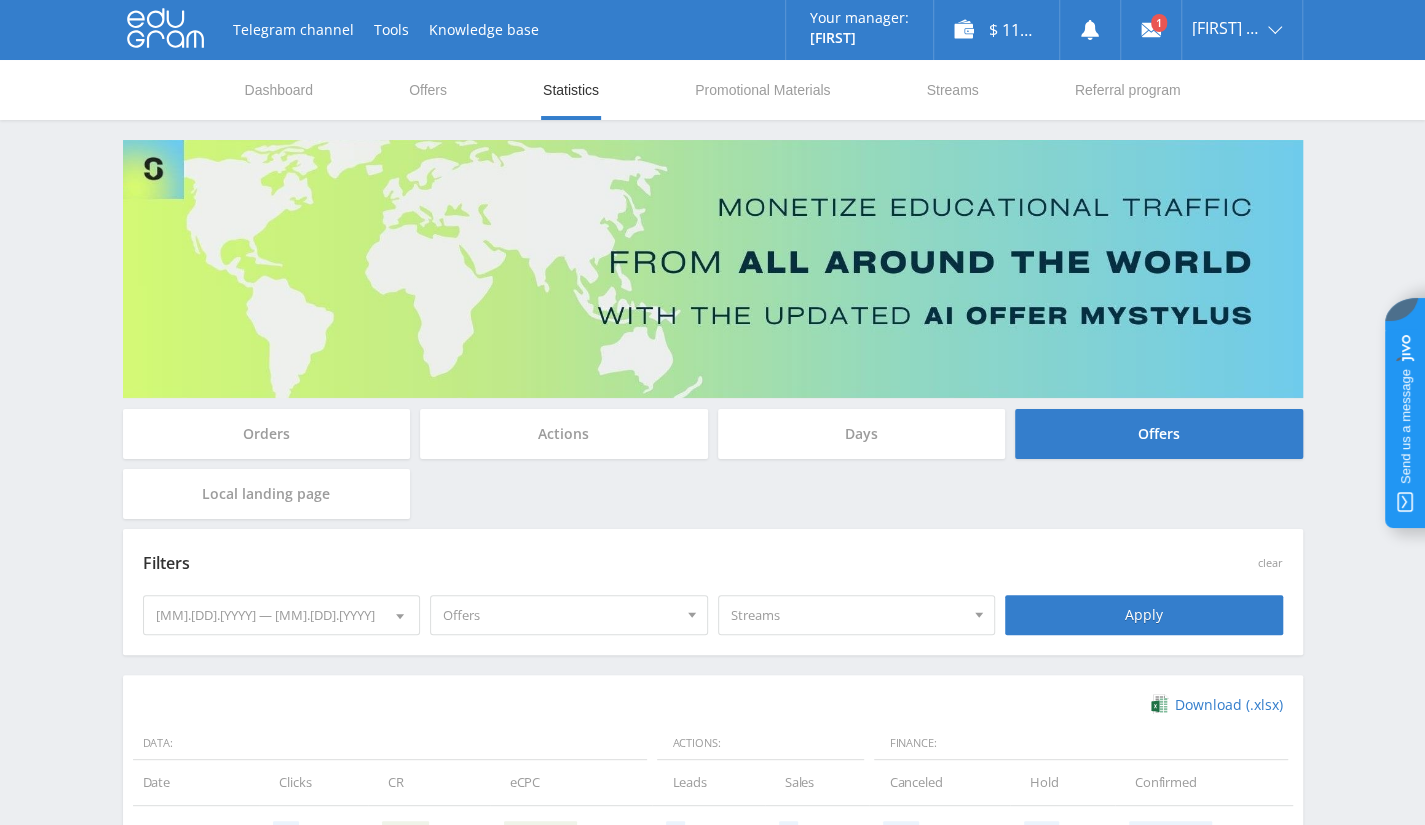 click on "[MM].[DD].[YYYY] — [MM].[DD].[YYYY]" at bounding box center [282, 615] 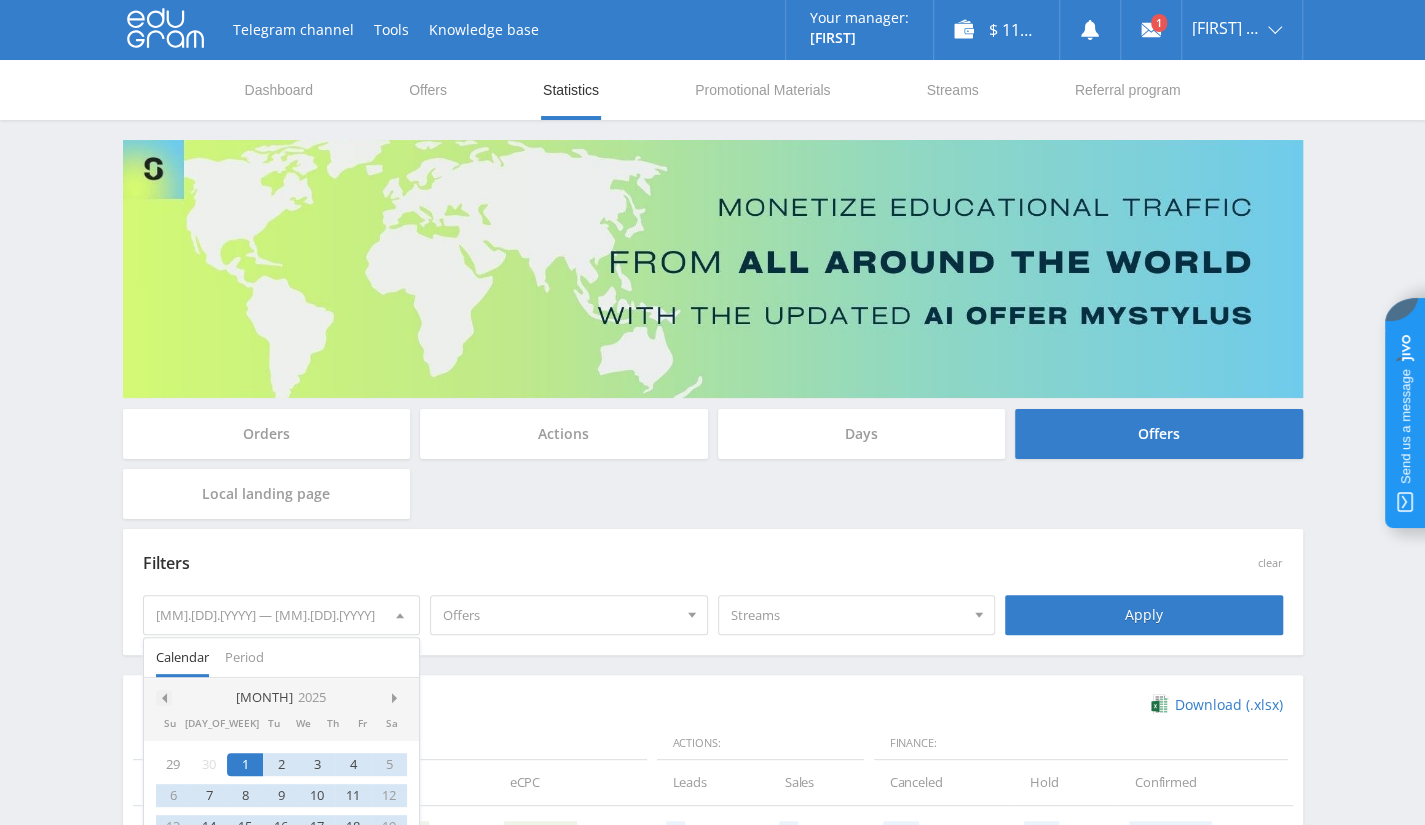 click at bounding box center (164, 698) 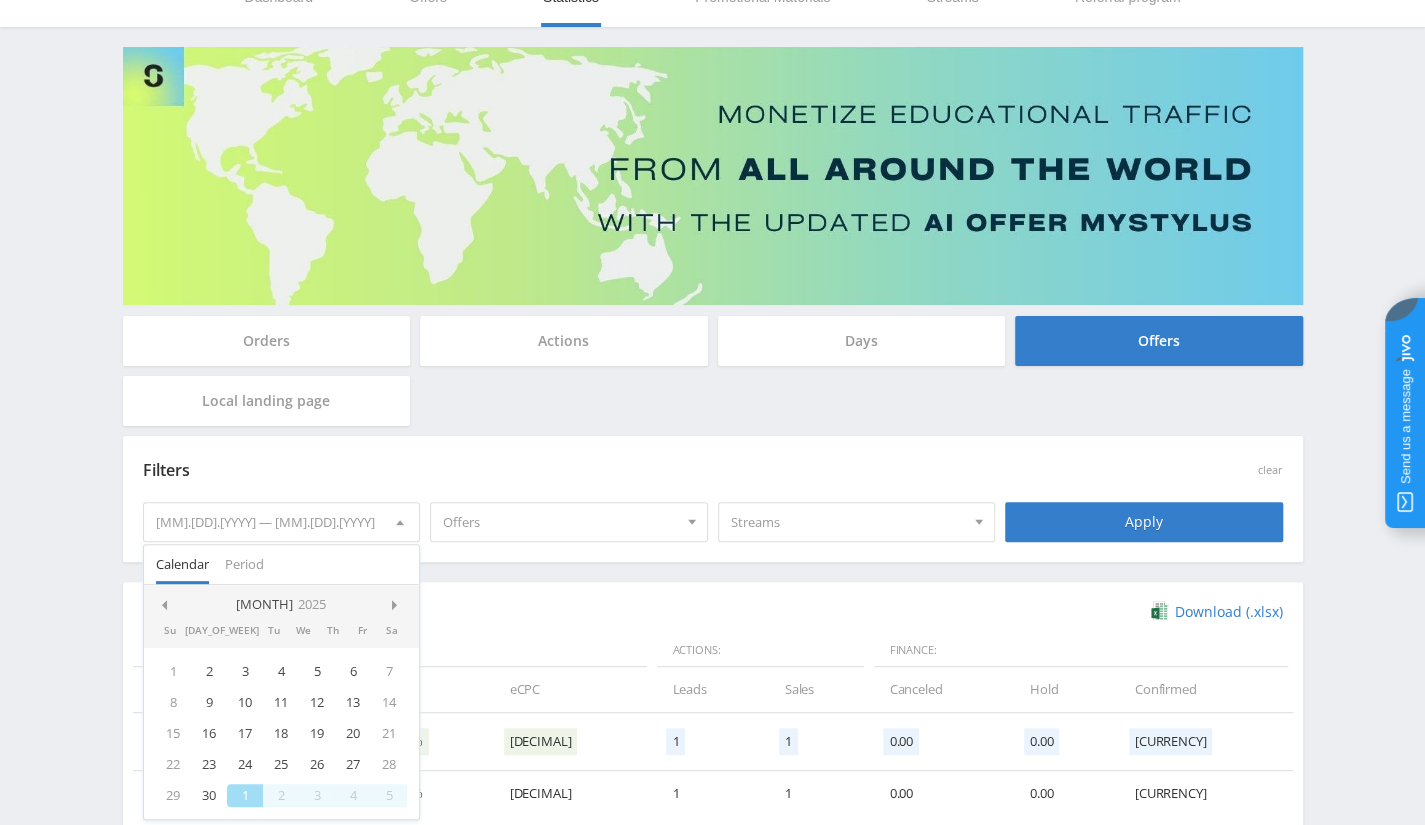 scroll, scrollTop: 200, scrollLeft: 0, axis: vertical 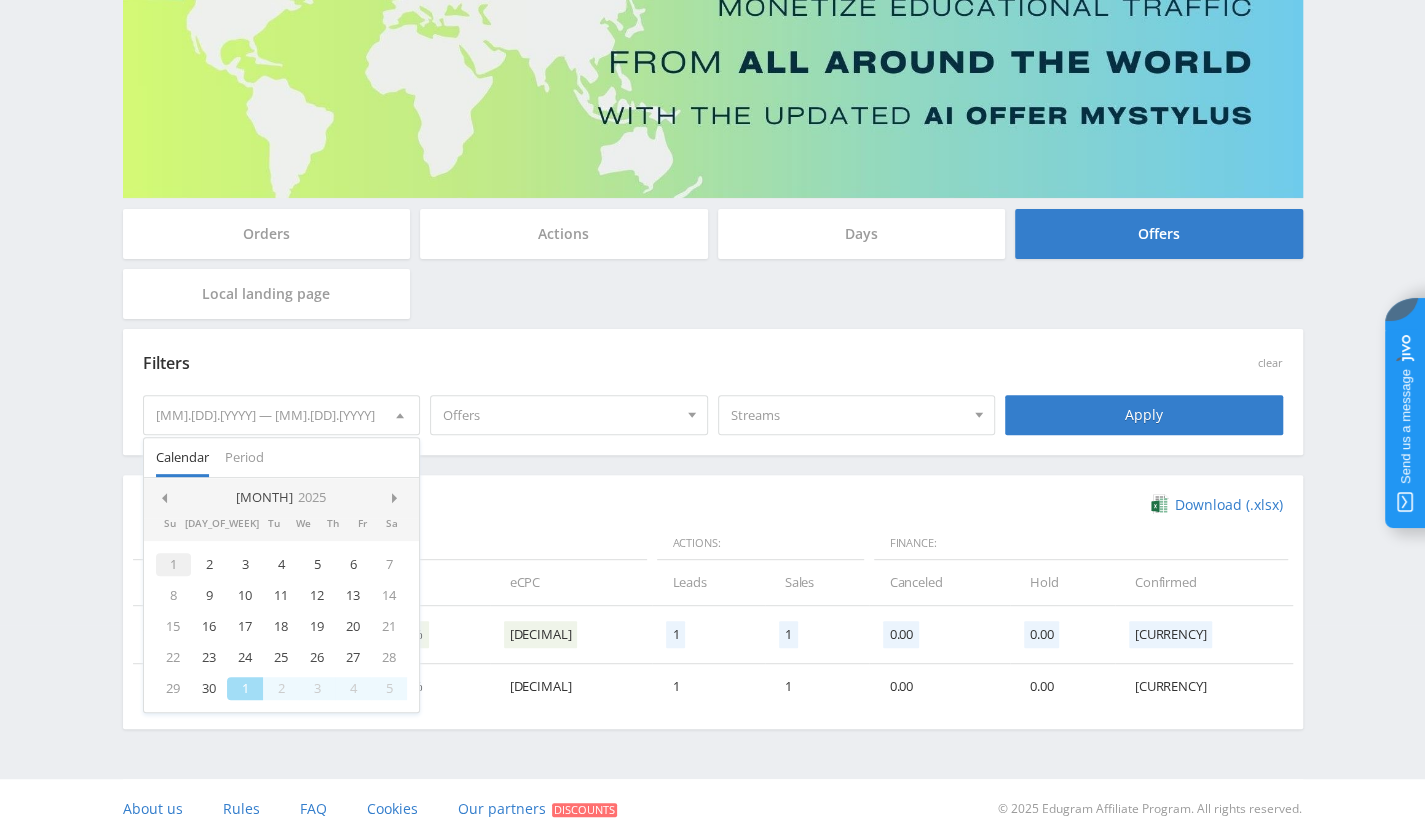 click on "1" at bounding box center [174, 564] 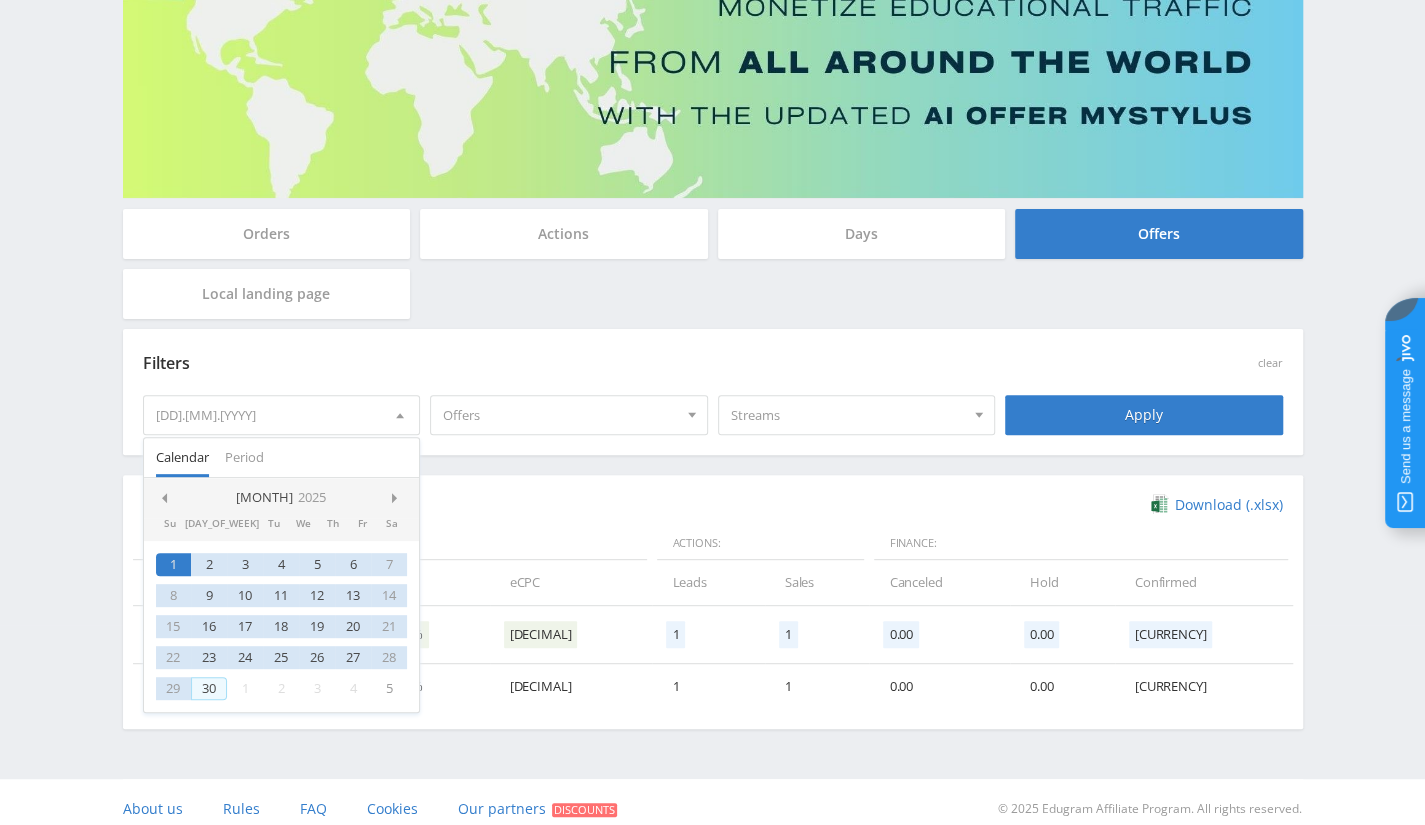 click on "30" at bounding box center (209, 688) 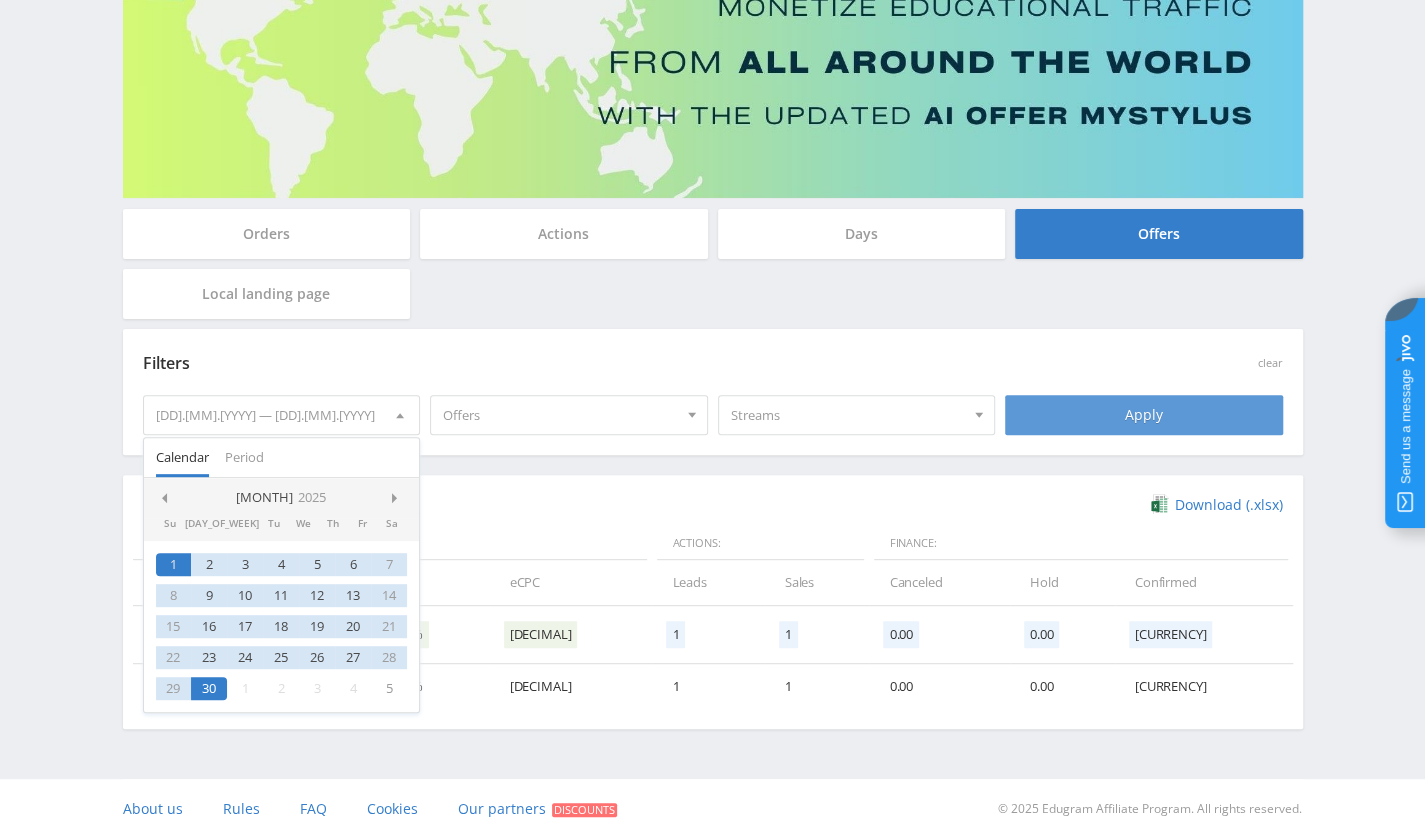 click on "Apply" at bounding box center [1144, 415] 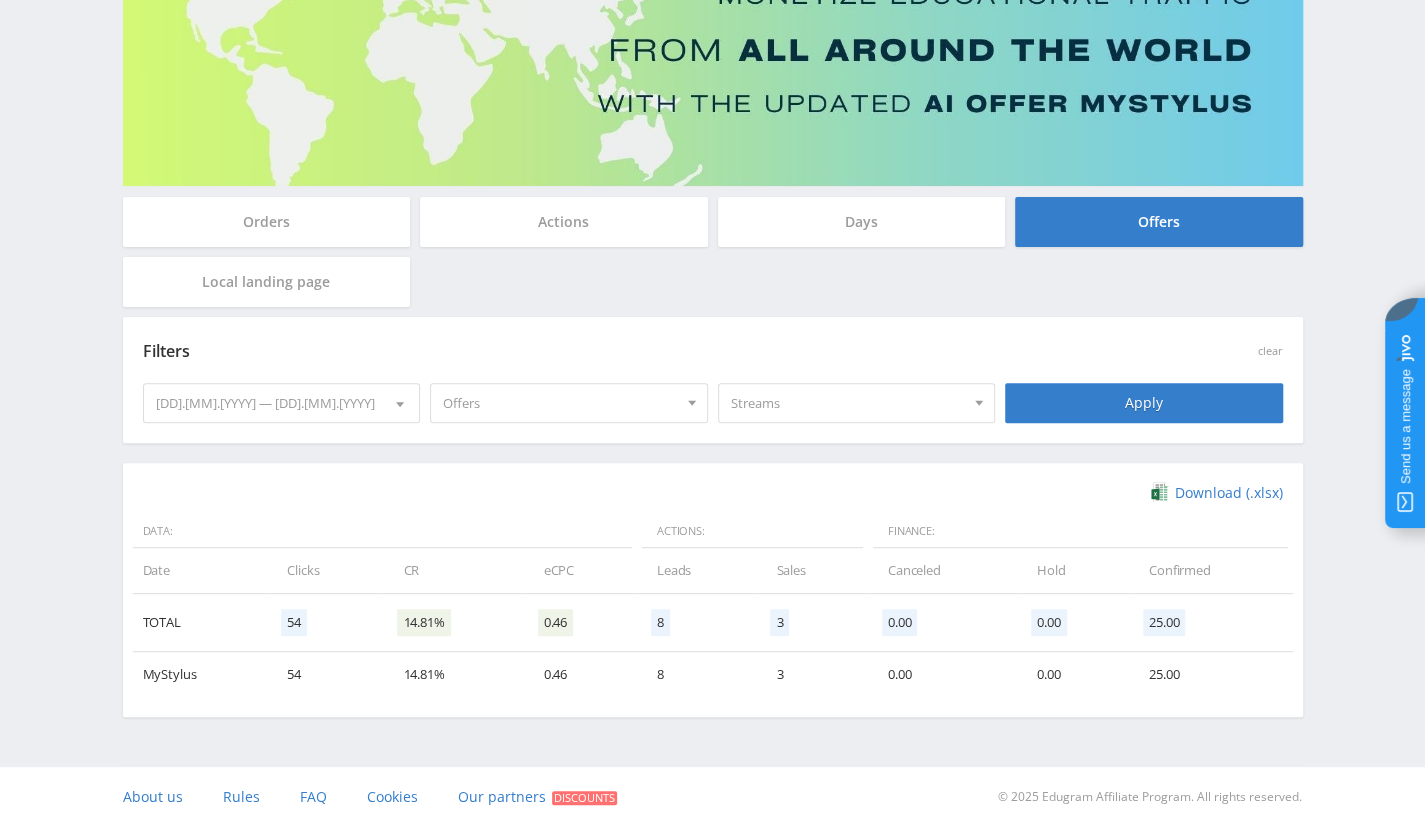 scroll, scrollTop: 0, scrollLeft: 0, axis: both 